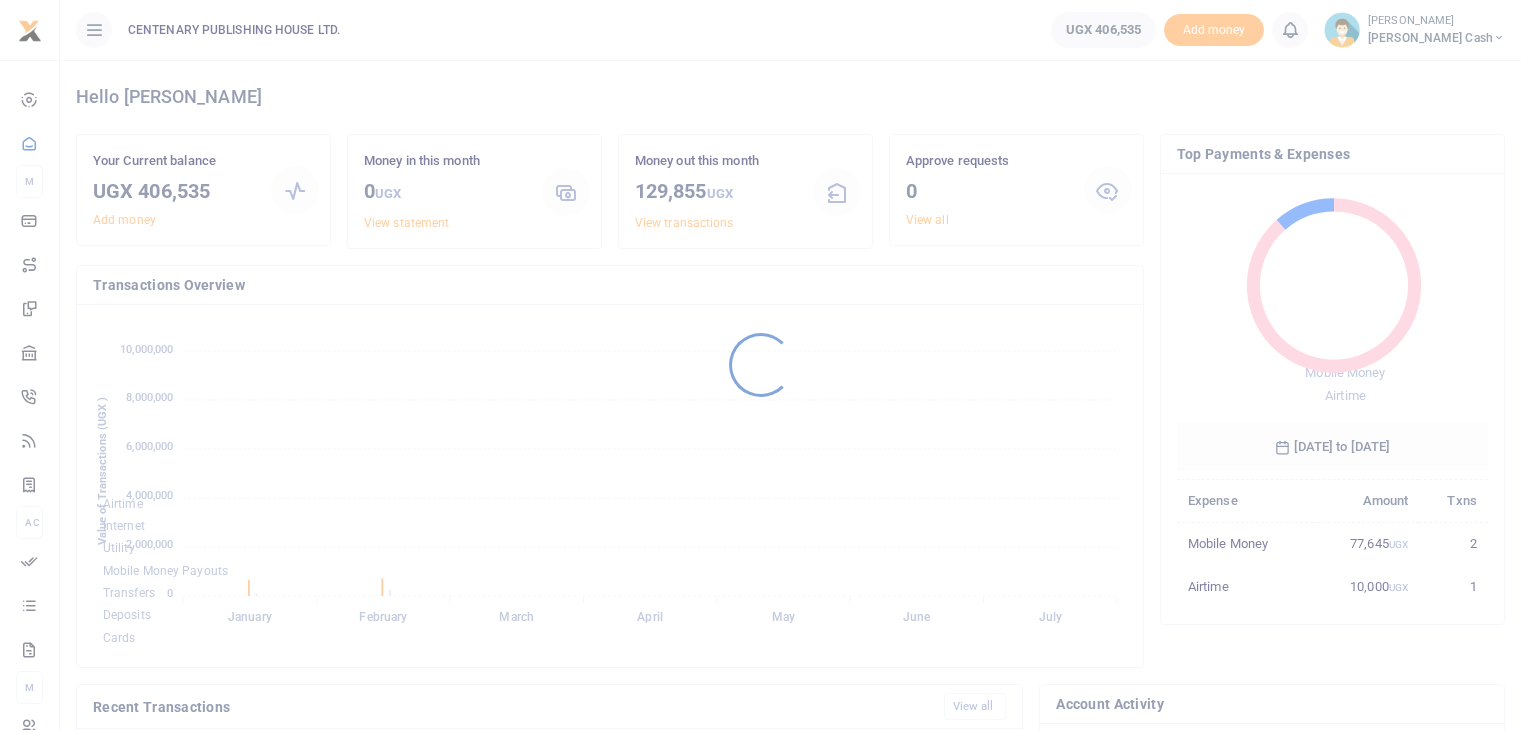 scroll, scrollTop: 0, scrollLeft: 0, axis: both 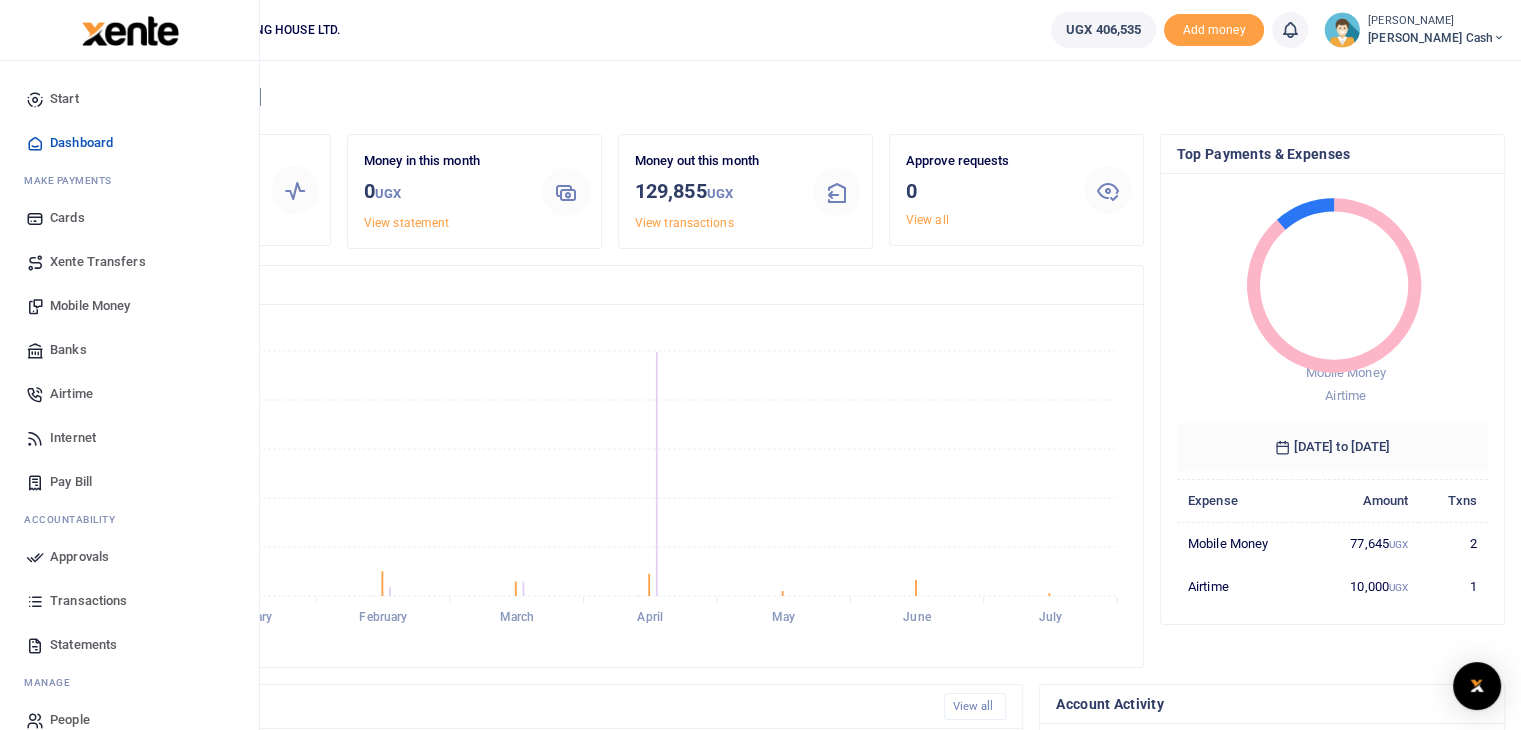 click on "Mobile Money" at bounding box center [90, 306] 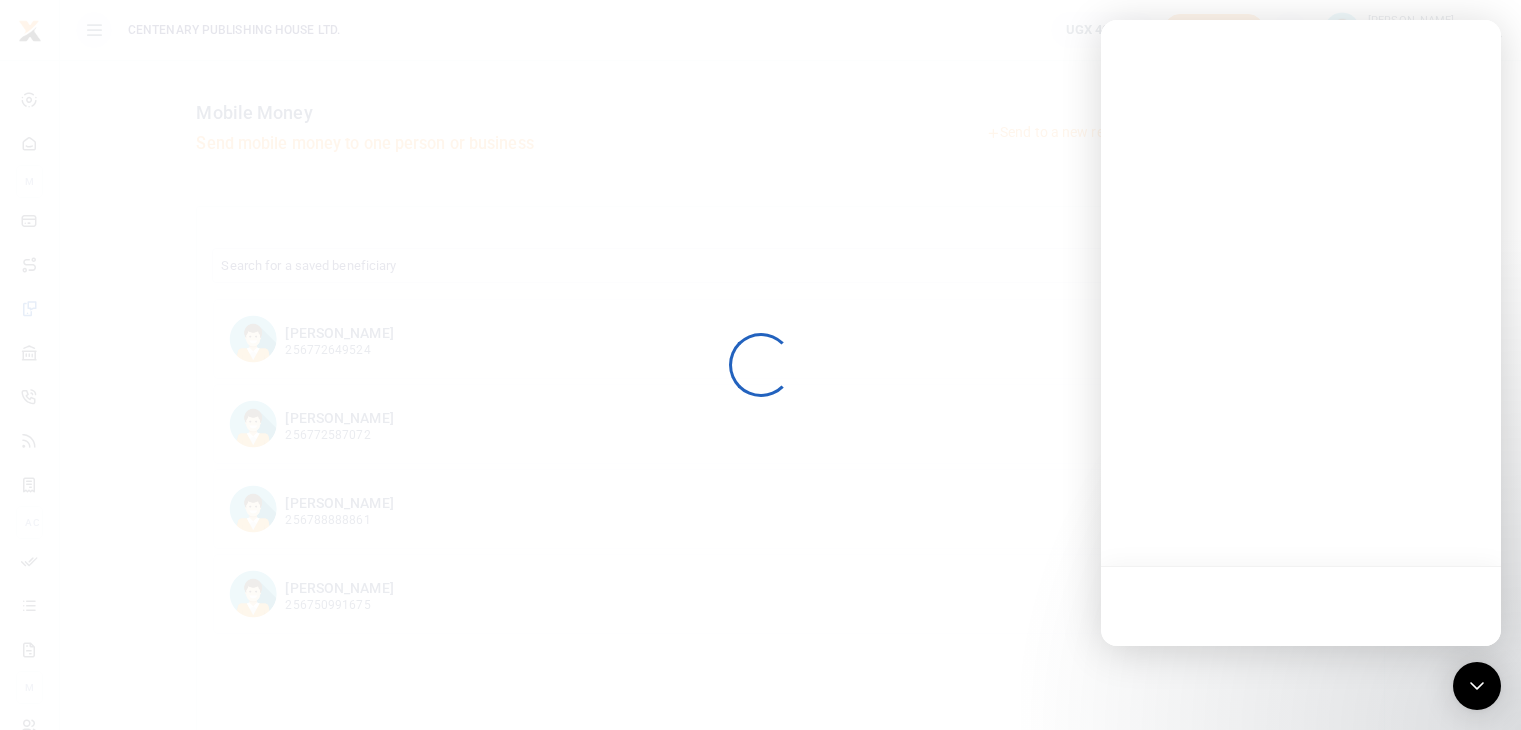 scroll, scrollTop: 0, scrollLeft: 0, axis: both 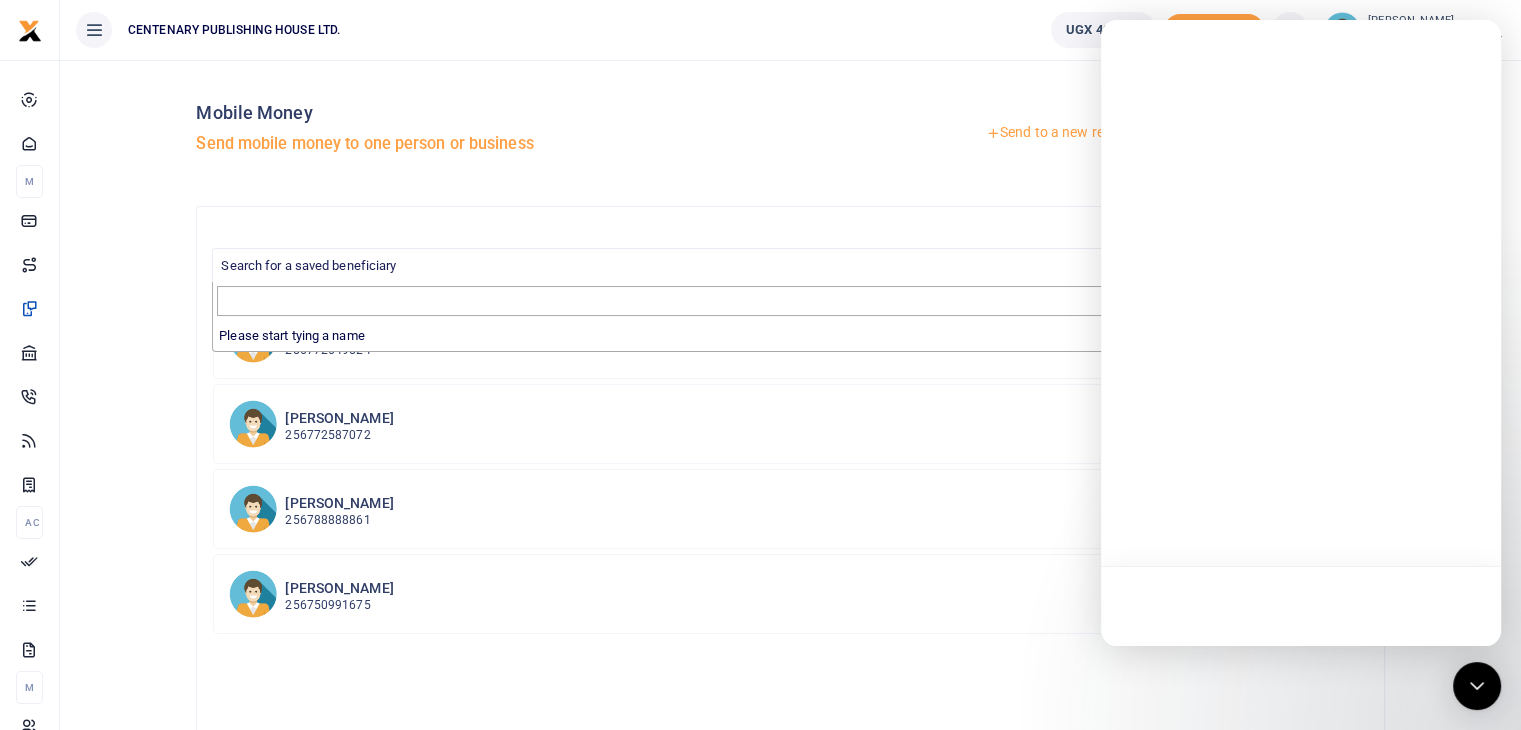 click on "Search for a saved beneficiary" at bounding box center [308, 265] 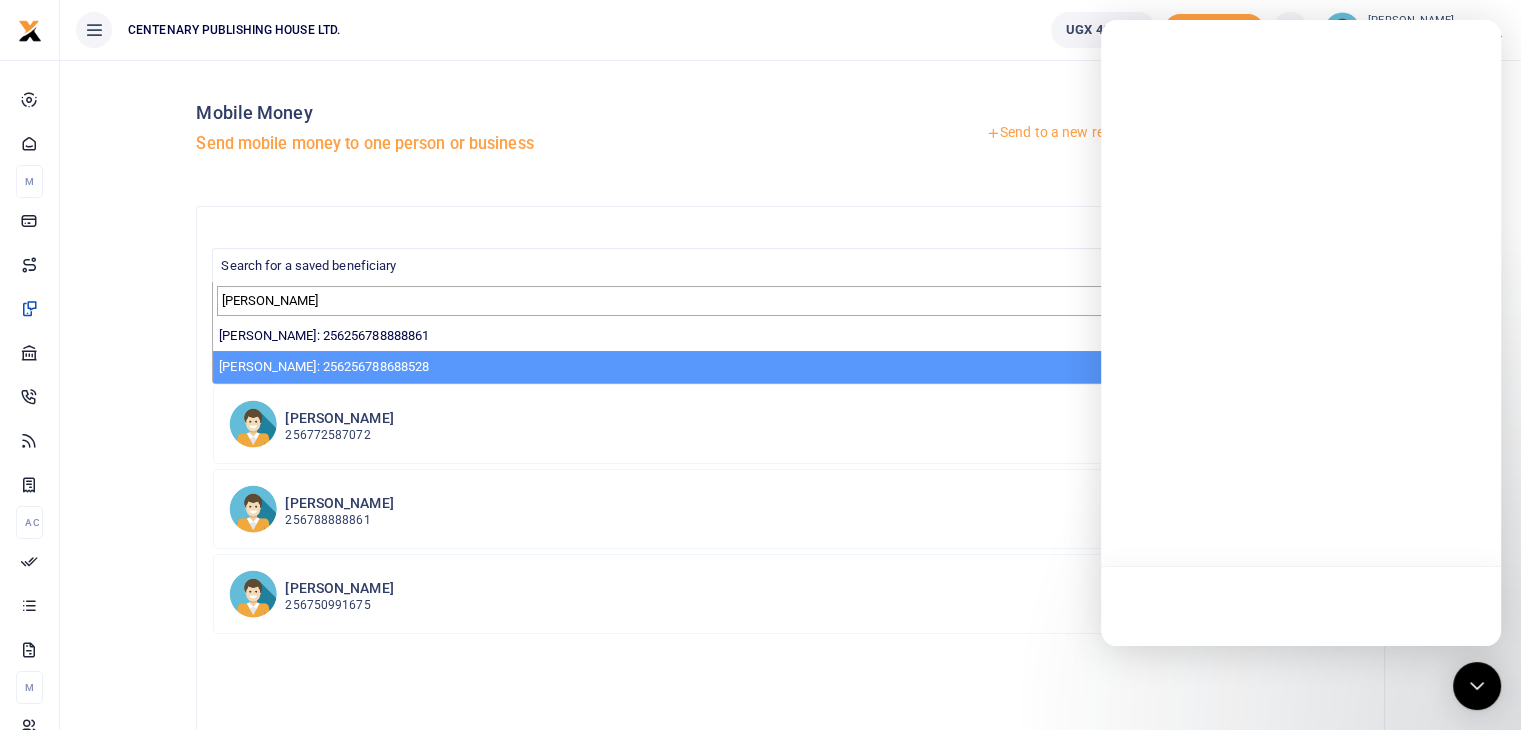 type on "[PERSON_NAME]" 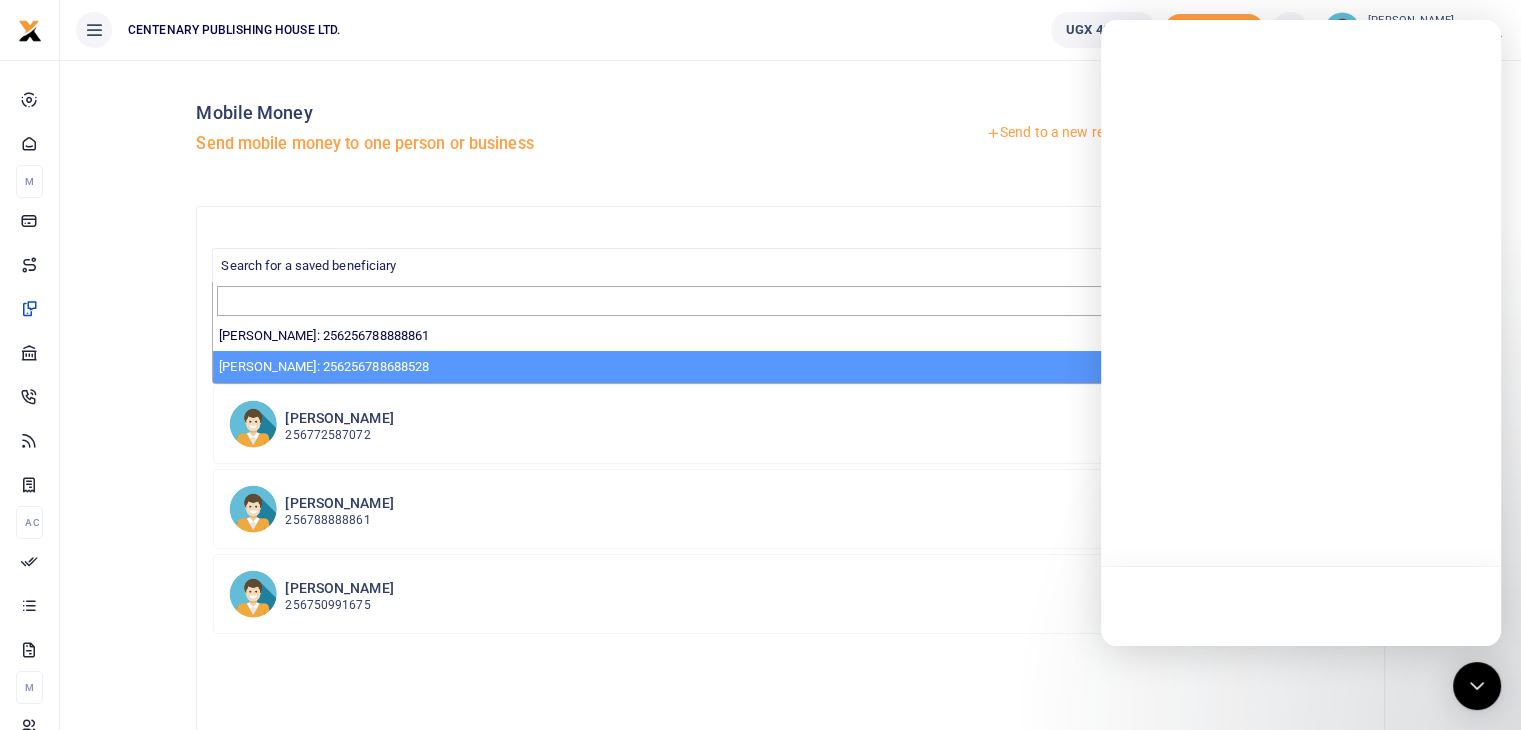 select on "3546" 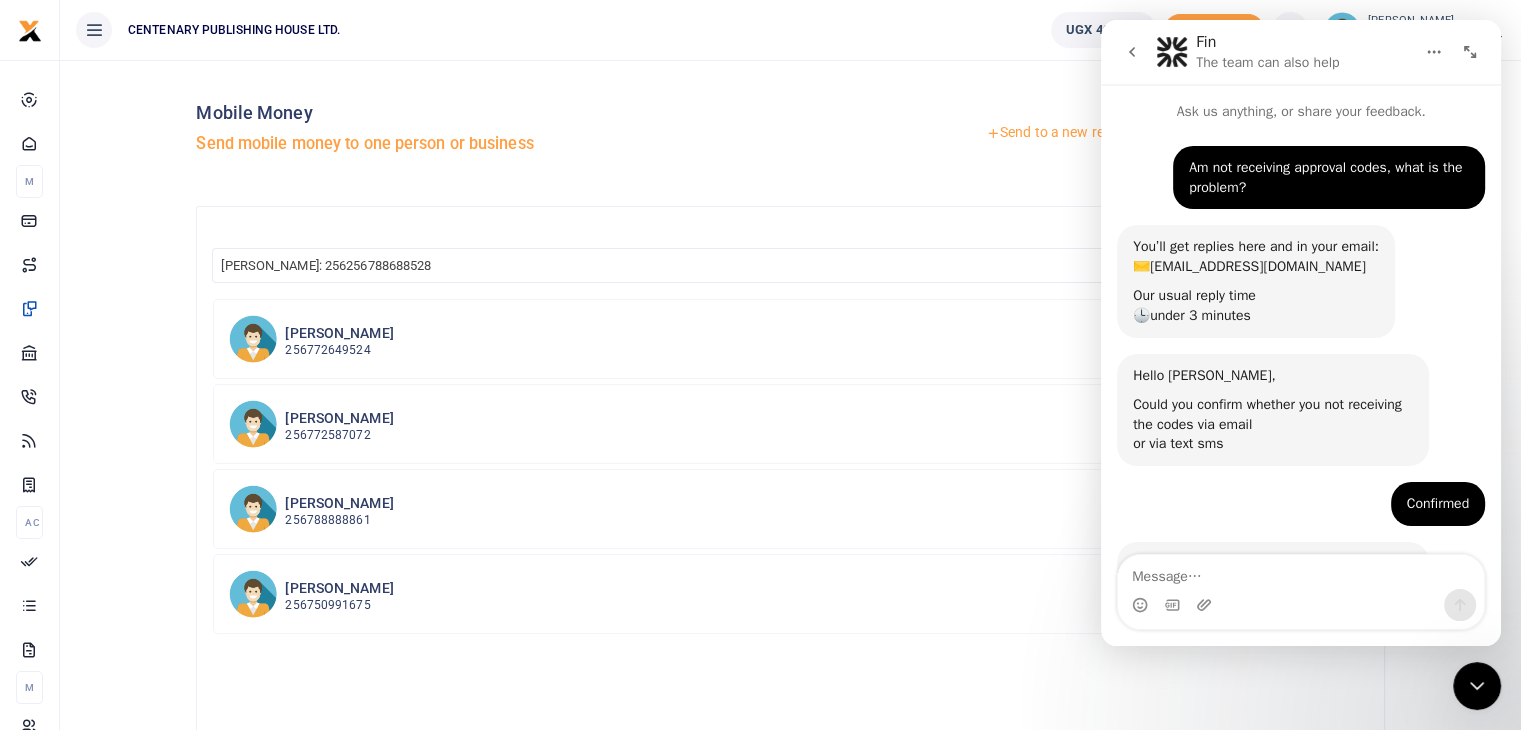 scroll, scrollTop: 0, scrollLeft: 0, axis: both 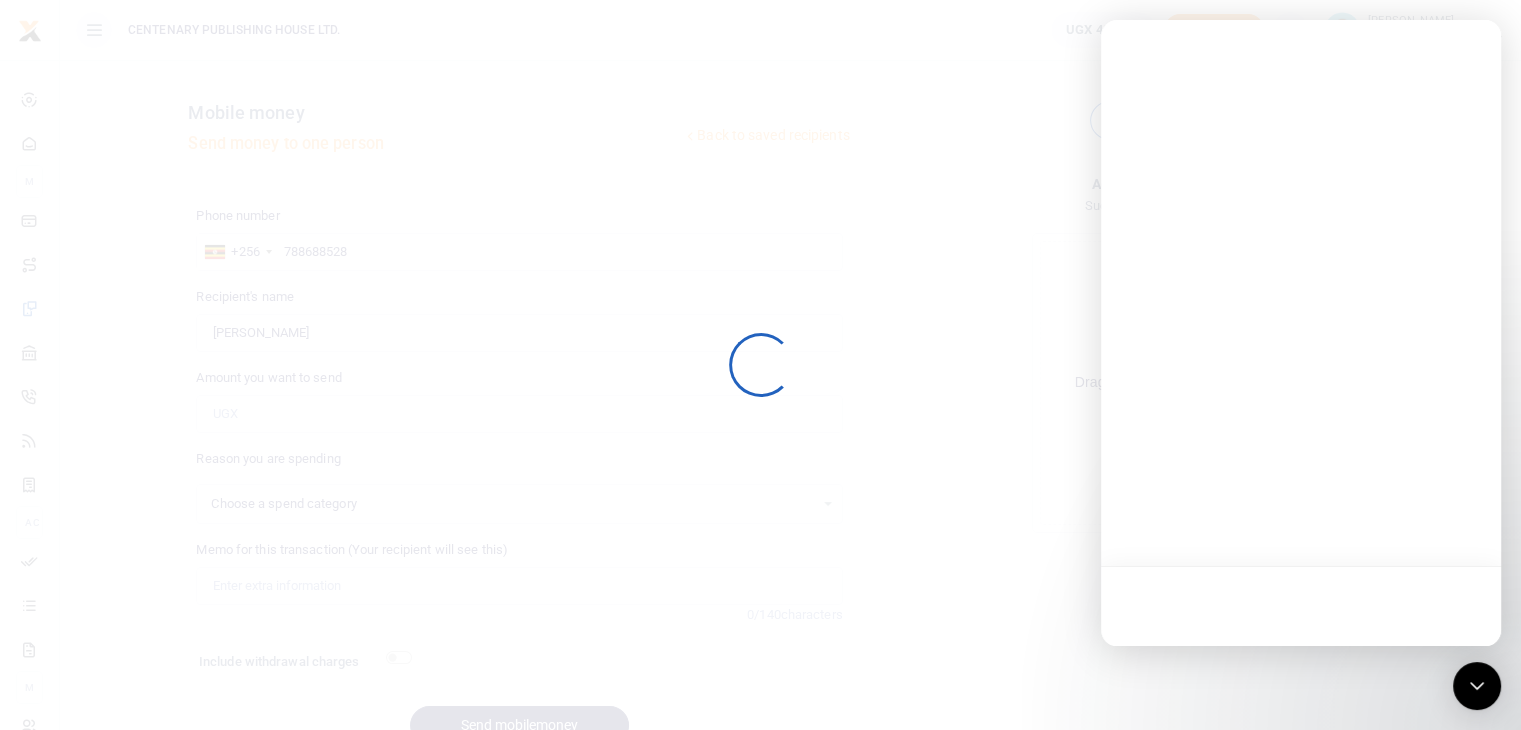 select 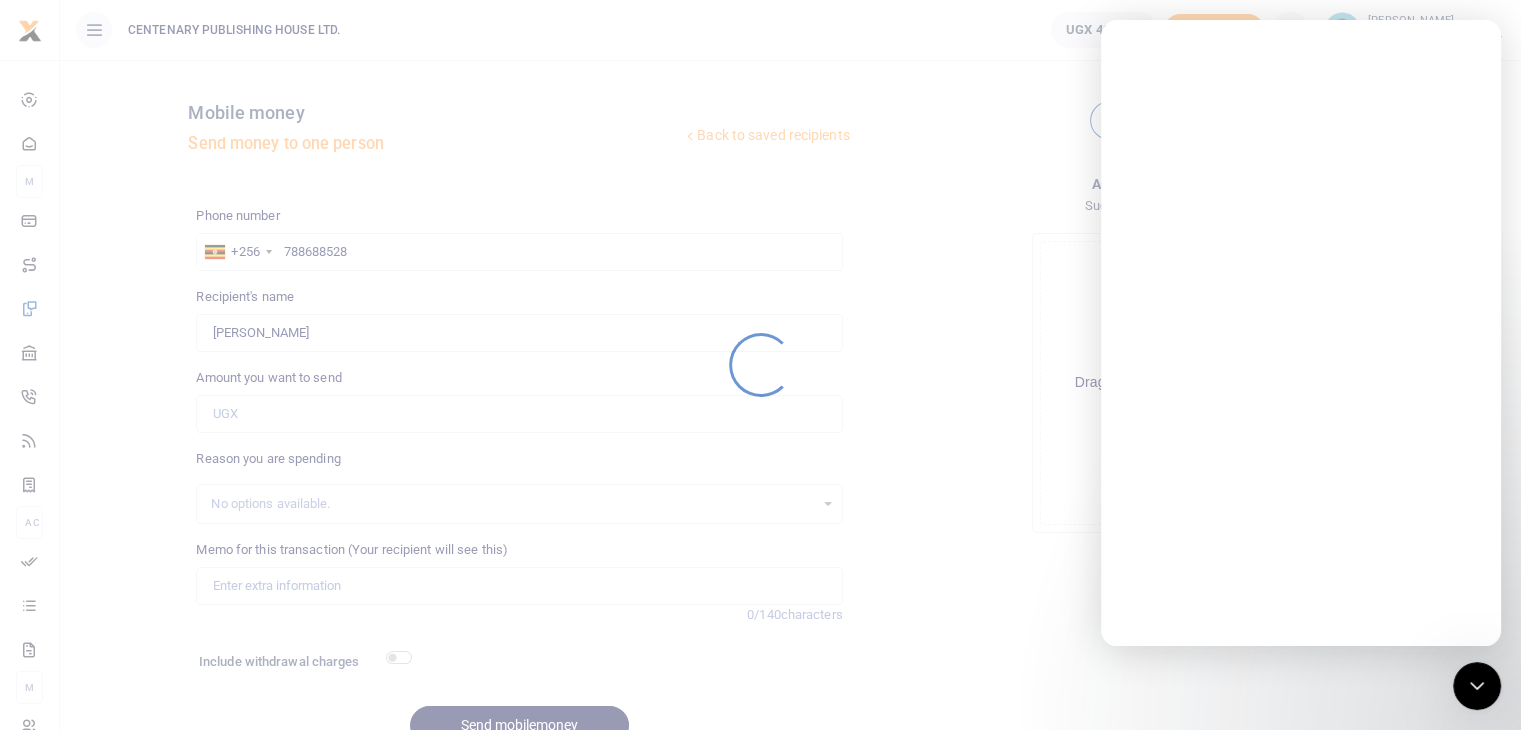 scroll, scrollTop: 0, scrollLeft: 0, axis: both 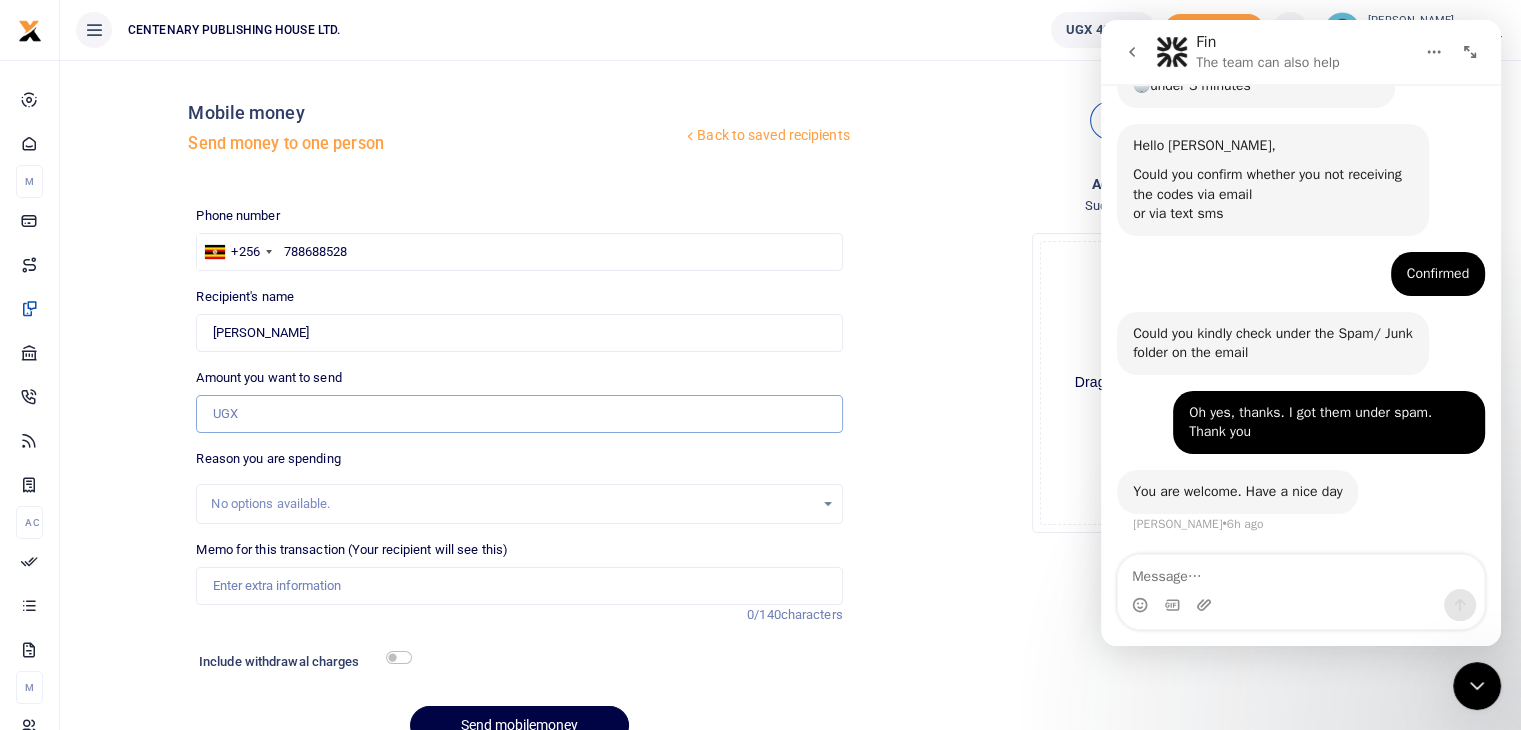 click on "Amount you want to send" at bounding box center (519, 414) 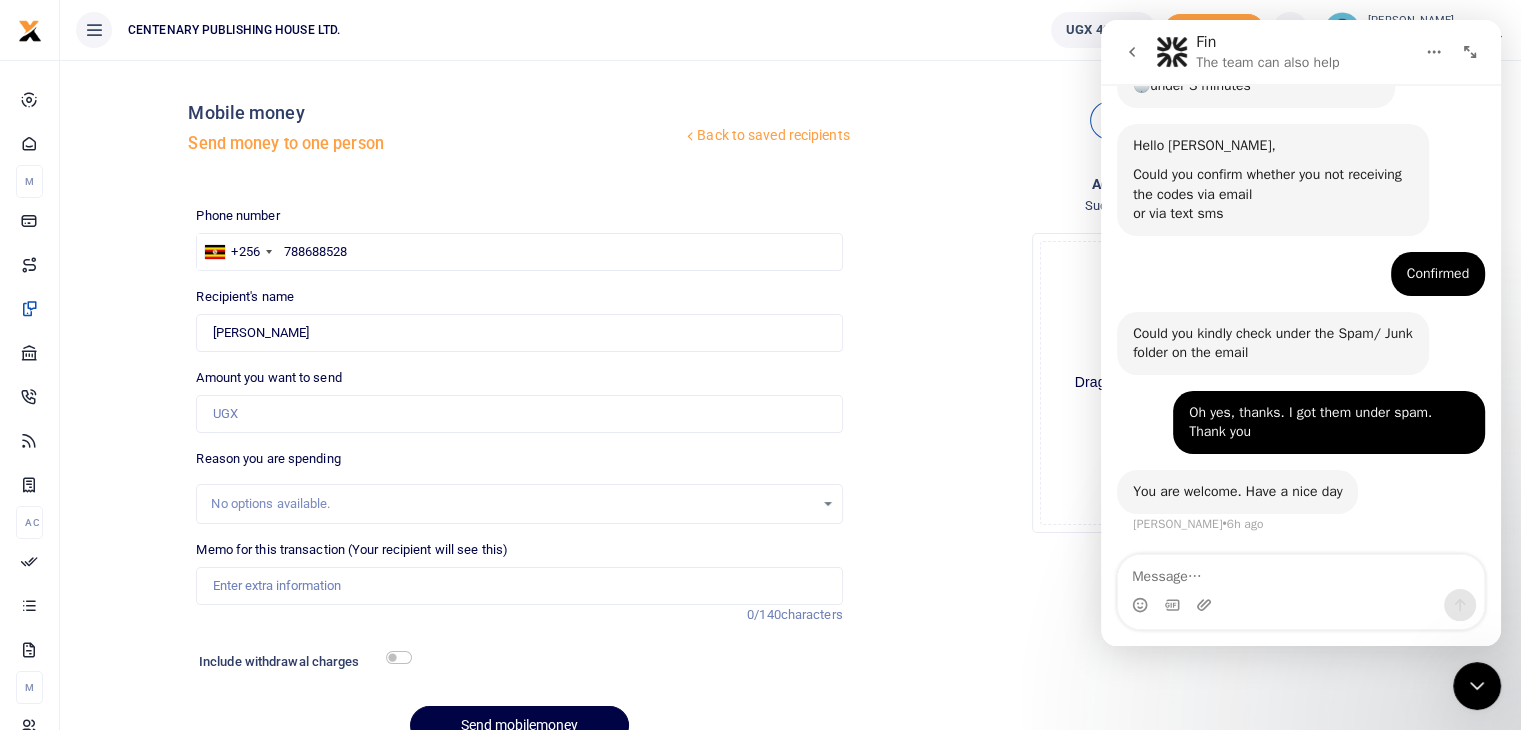 click at bounding box center [1470, 52] 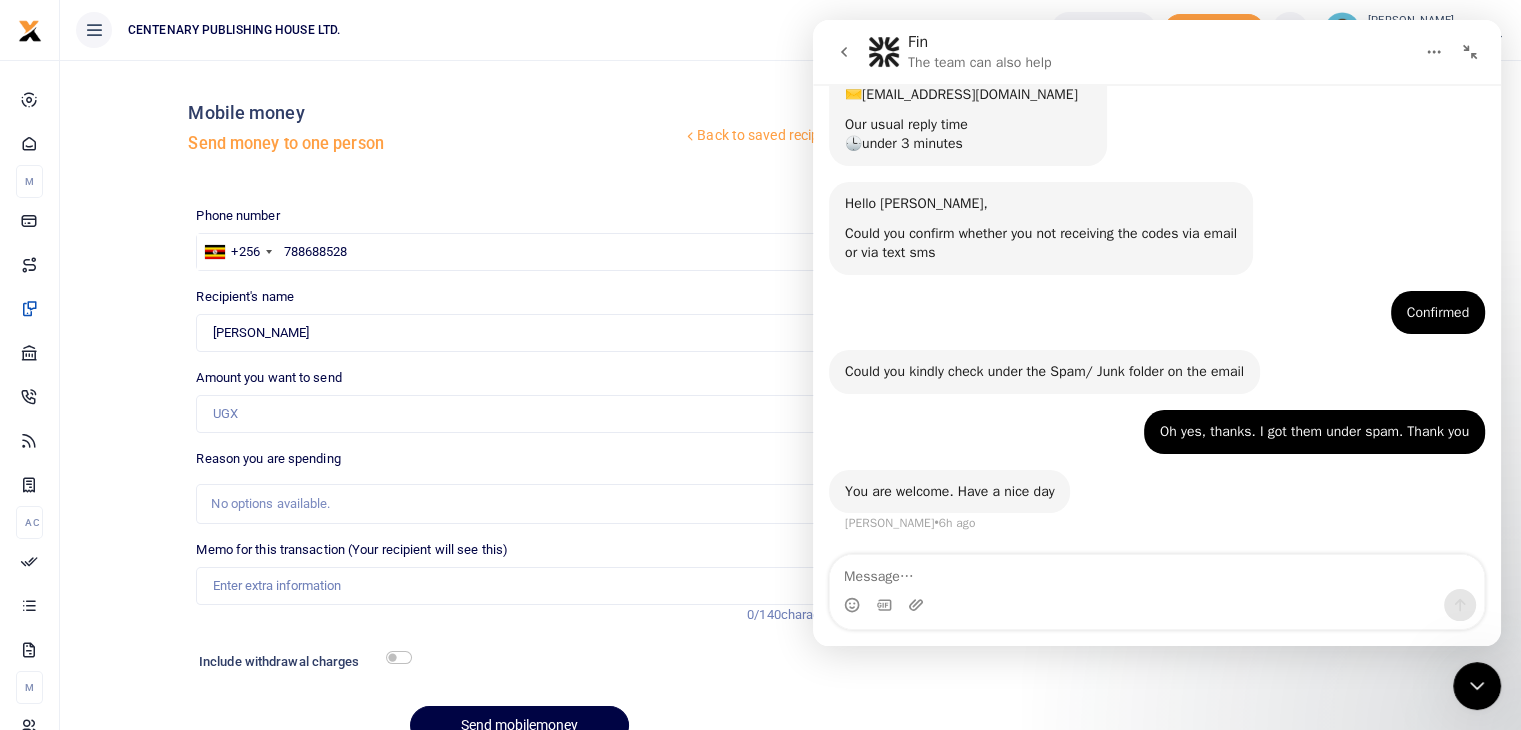 click 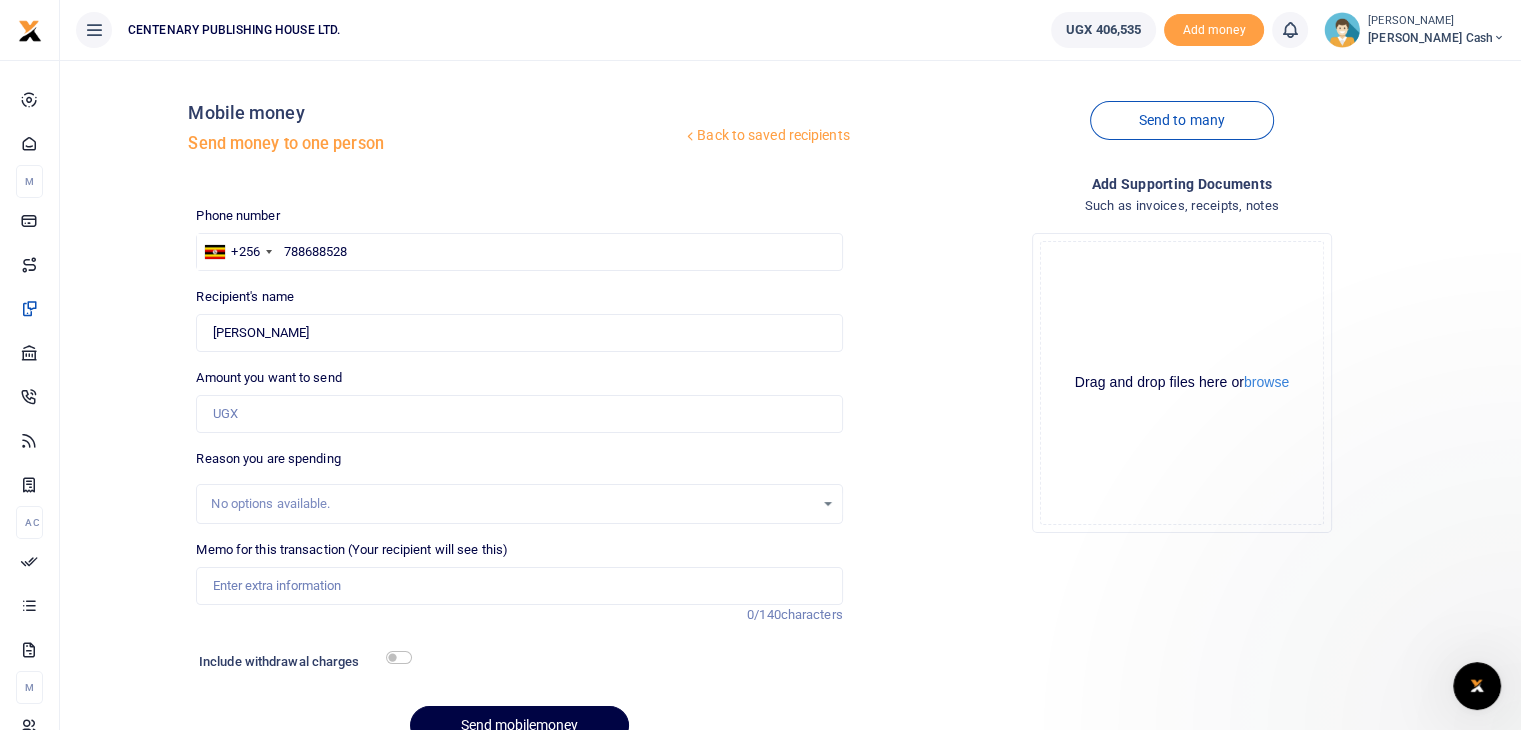 scroll, scrollTop: 0, scrollLeft: 0, axis: both 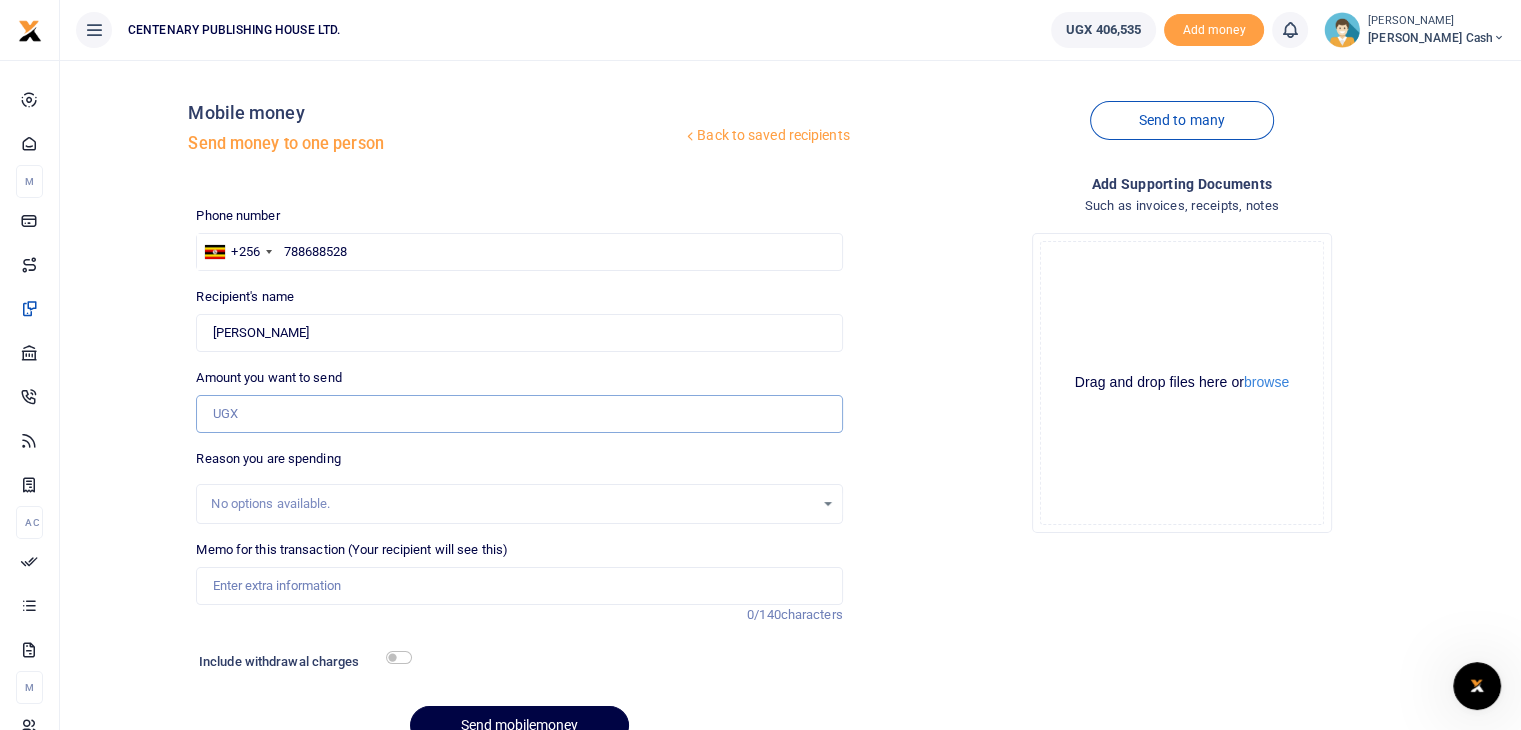 click on "Amount you want to send" at bounding box center [519, 414] 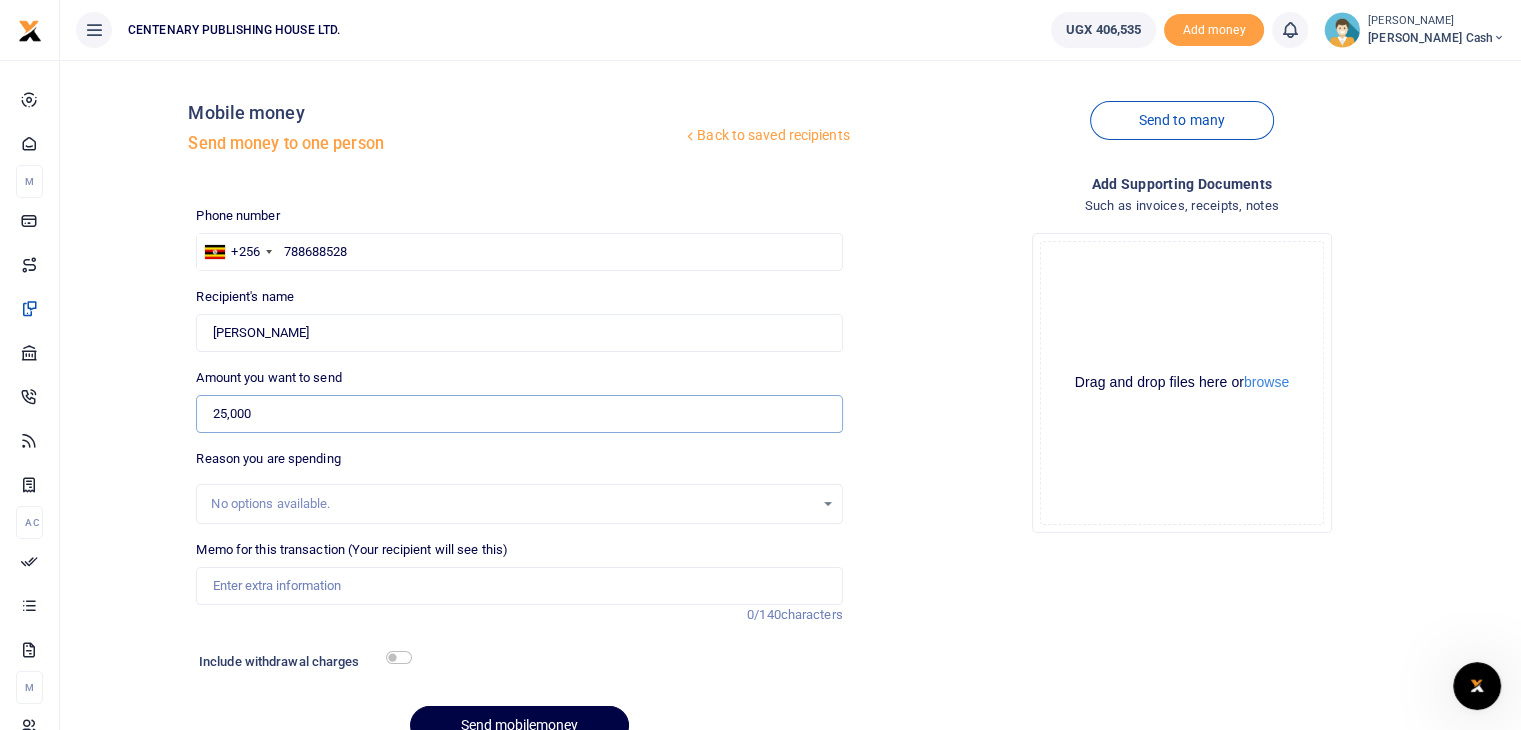 type on "25,000" 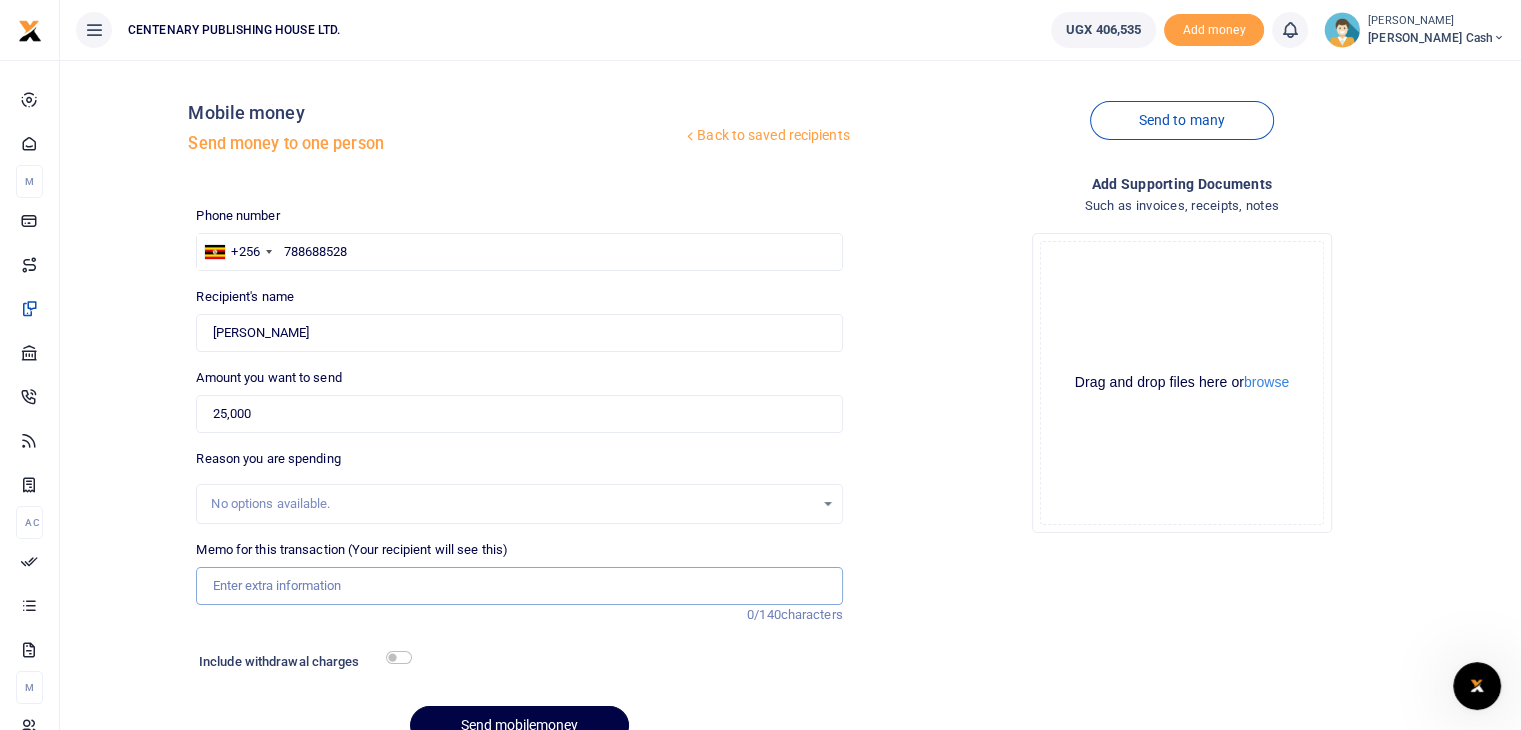 click on "Memo for this transaction (Your recipient will see this)" at bounding box center [519, 586] 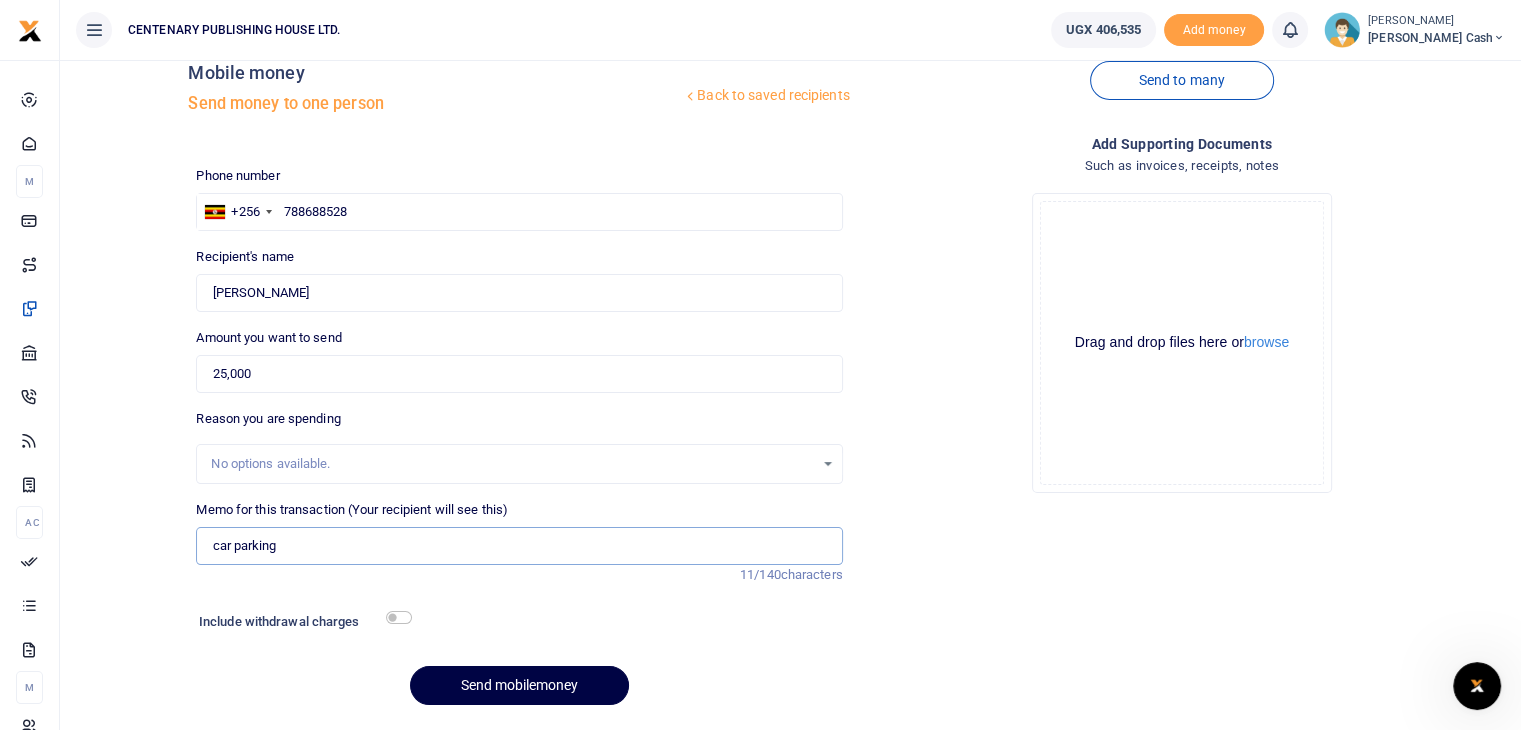 scroll, scrollTop: 80, scrollLeft: 0, axis: vertical 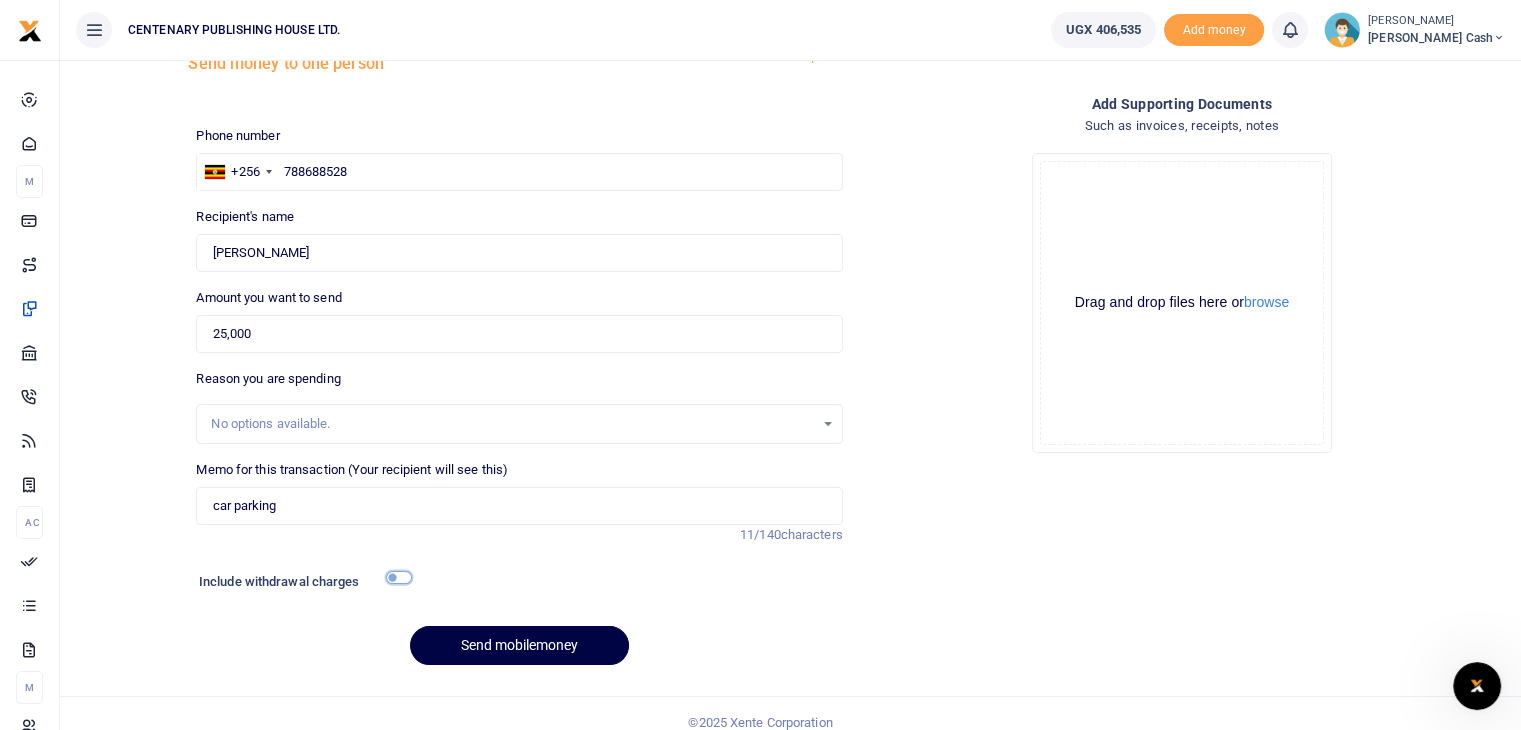 click at bounding box center (399, 577) 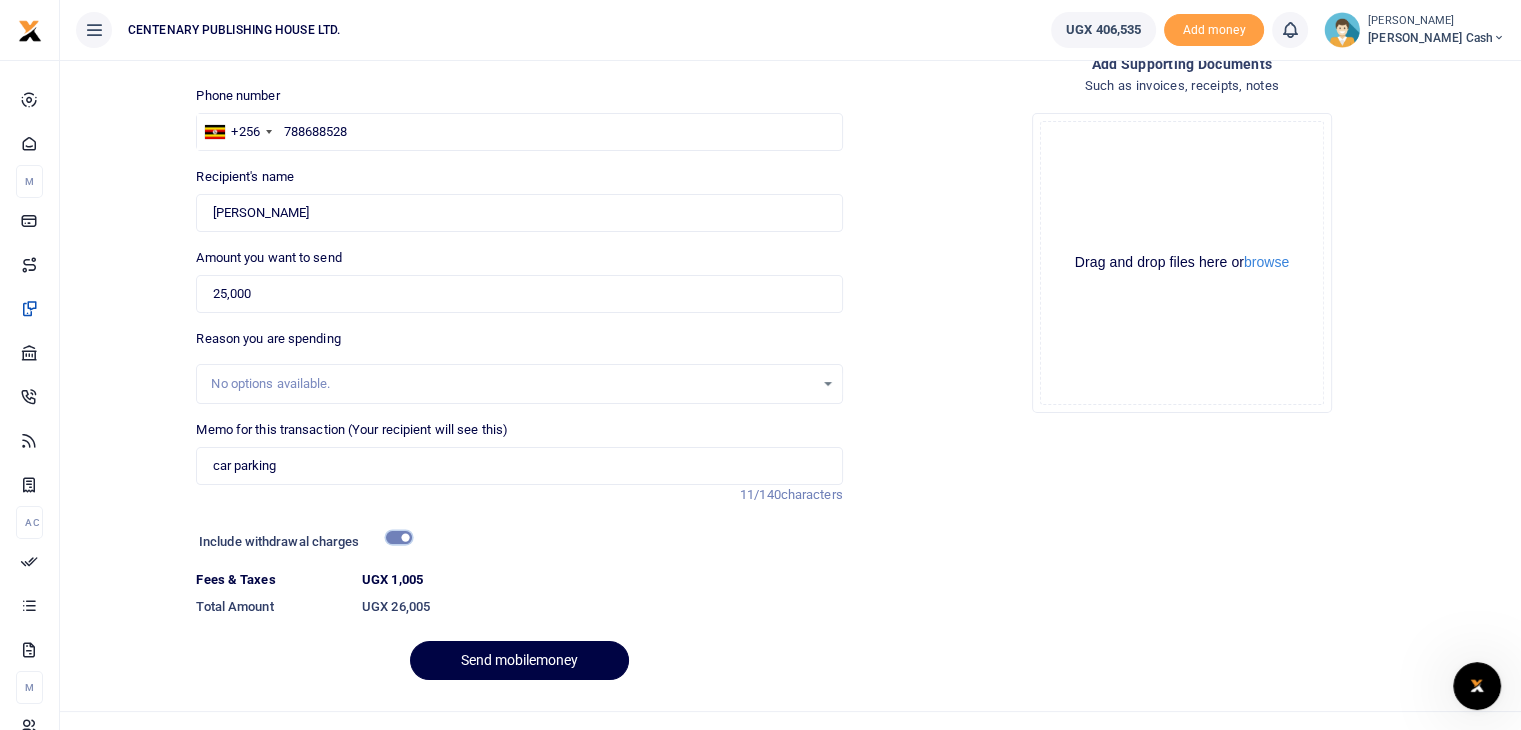 scroll, scrollTop: 153, scrollLeft: 0, axis: vertical 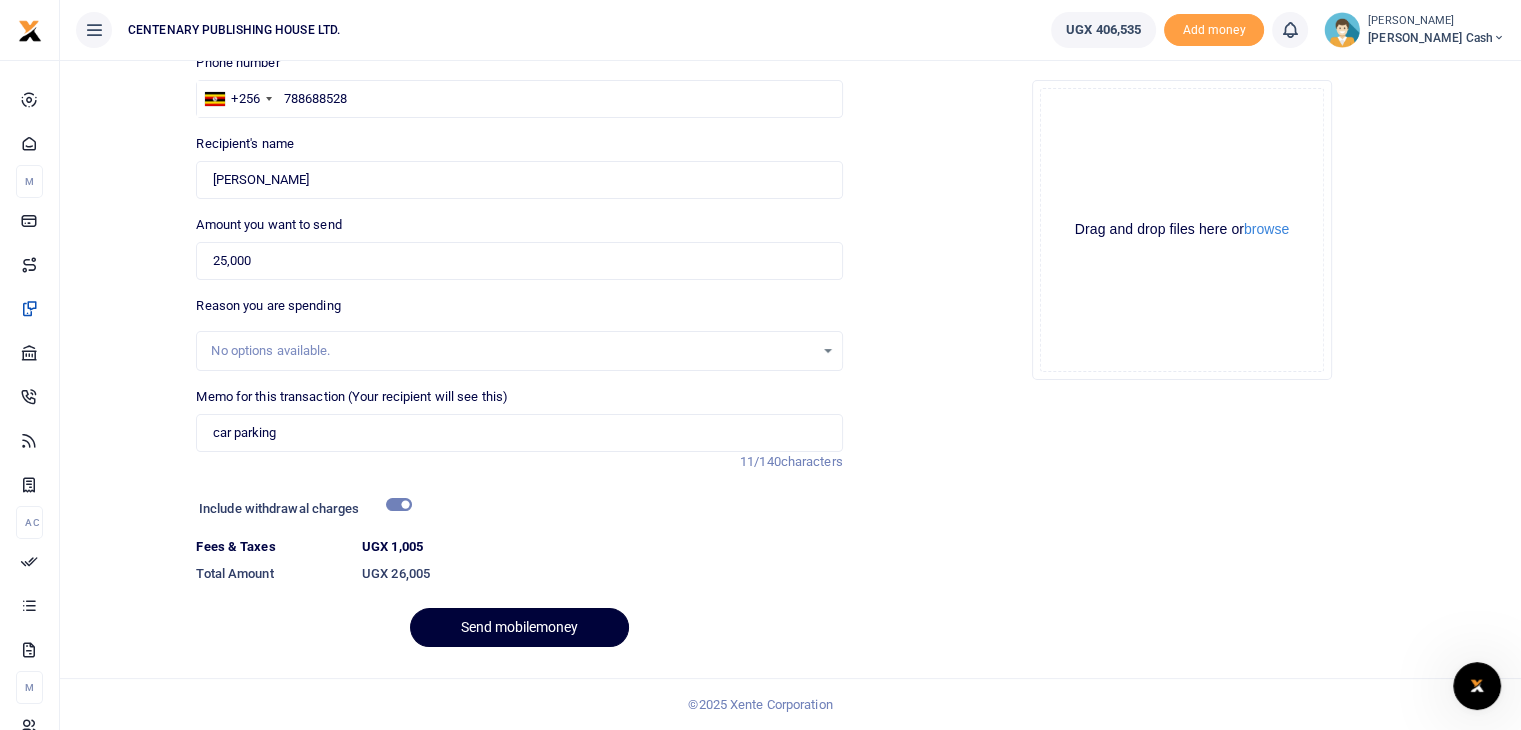 click on "Send mobilemoney" at bounding box center [519, 627] 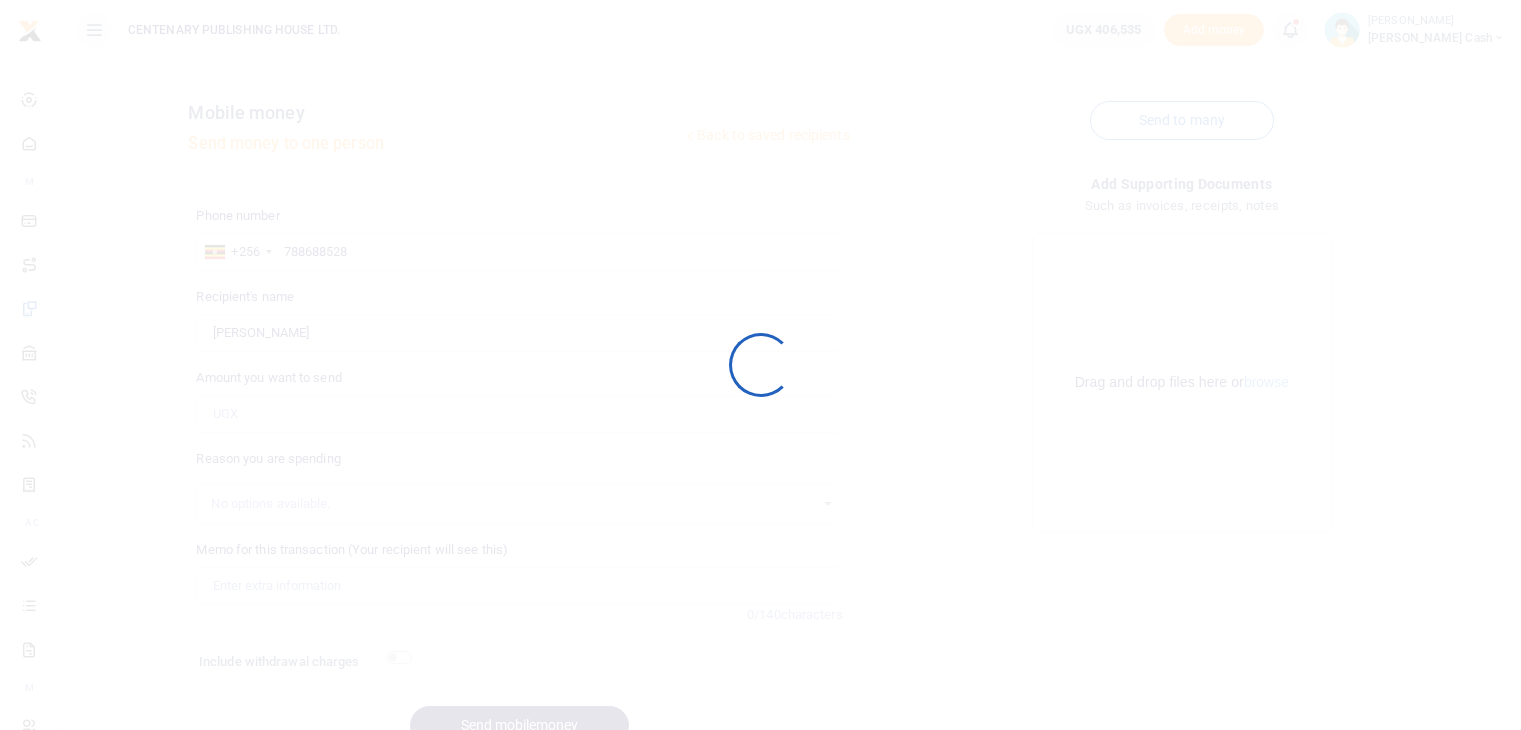 scroll, scrollTop: 98, scrollLeft: 0, axis: vertical 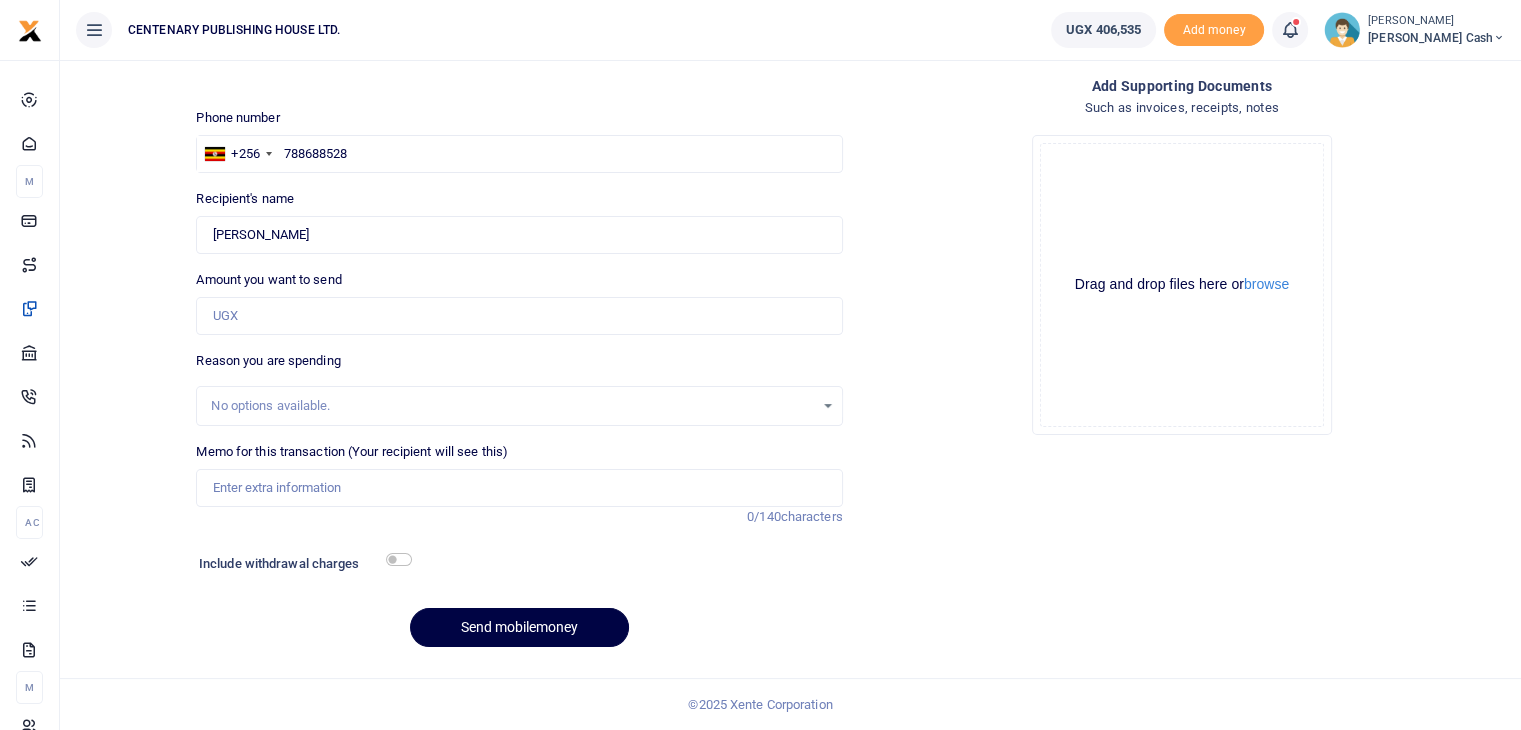 click at bounding box center (1300, 30) 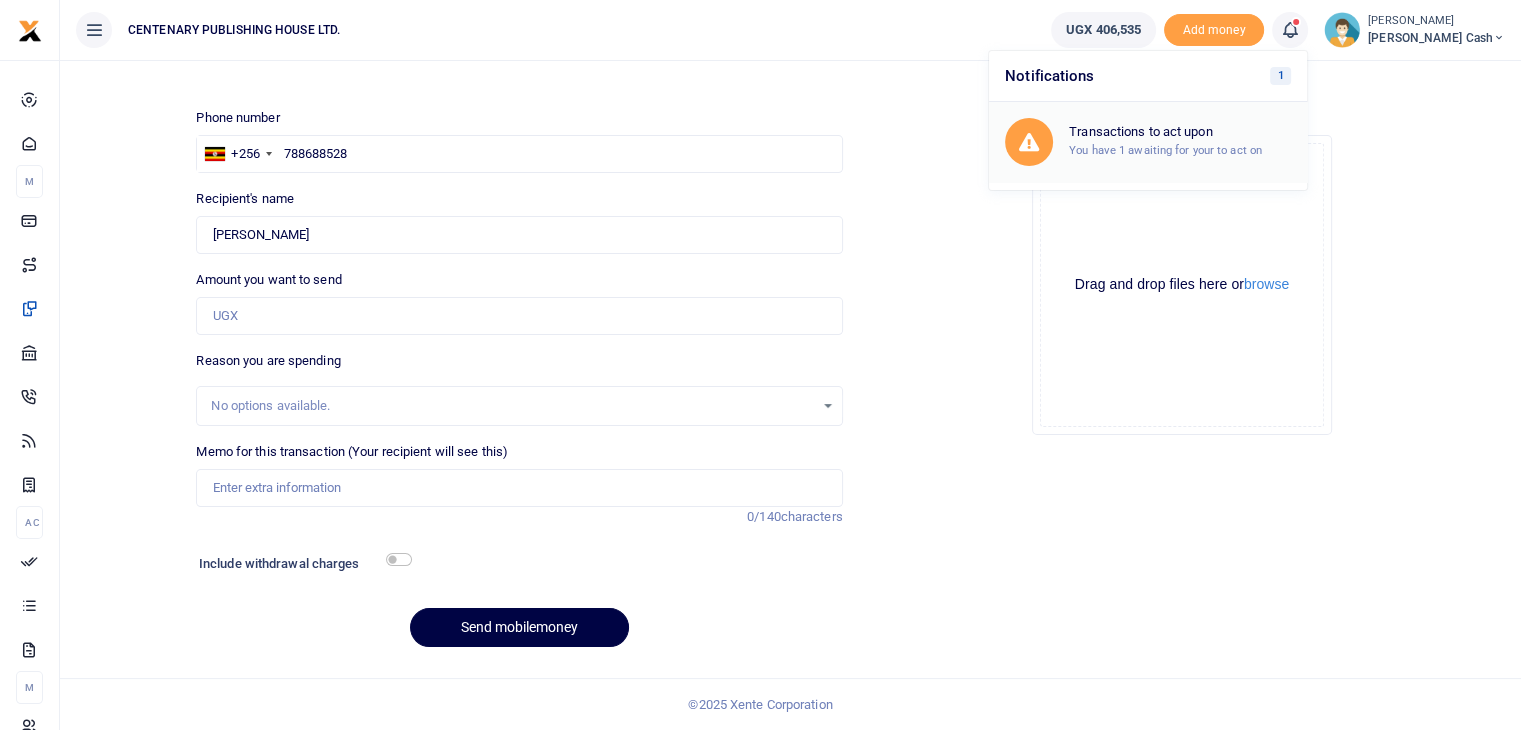 click on "You have 1 awaiting for your to act on" at bounding box center [1165, 150] 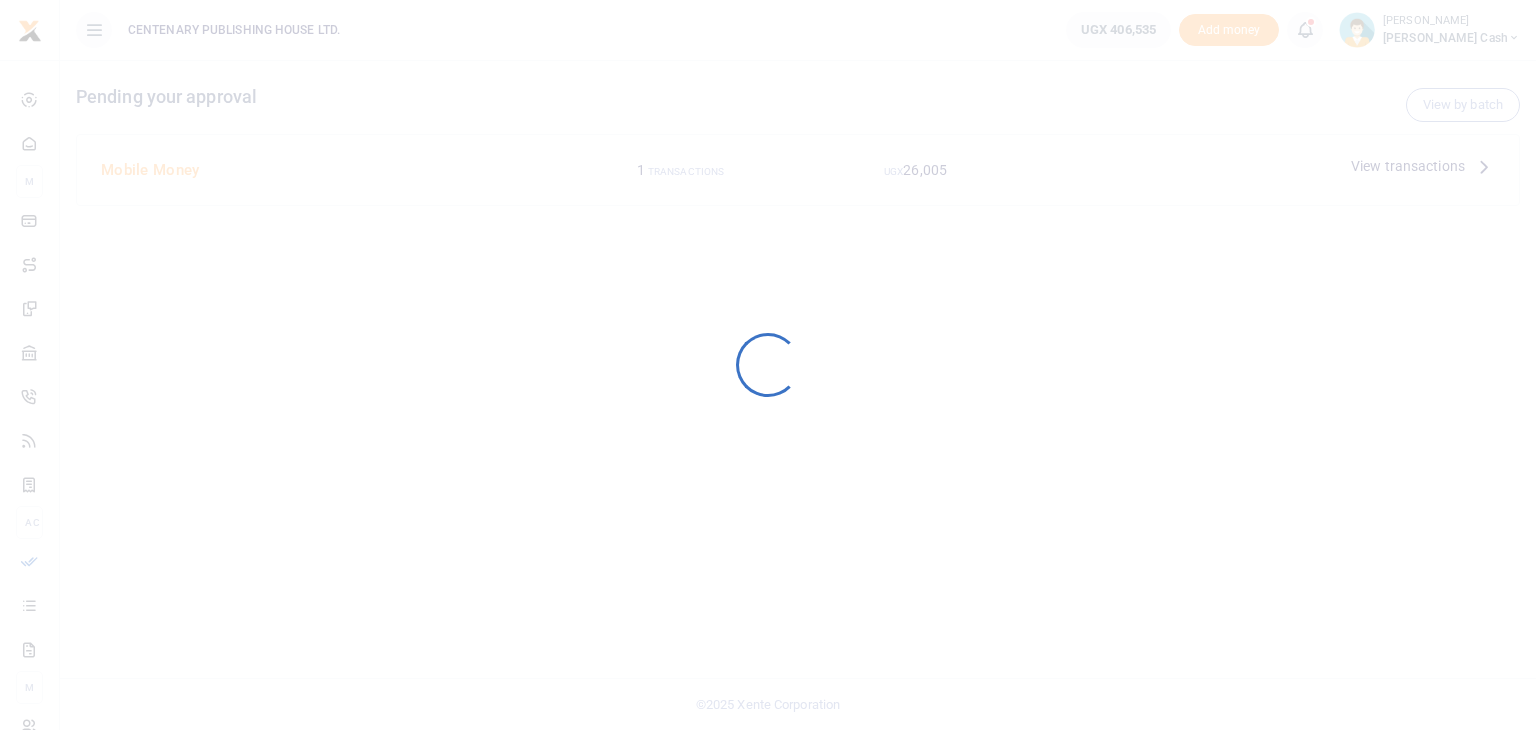 scroll, scrollTop: 0, scrollLeft: 0, axis: both 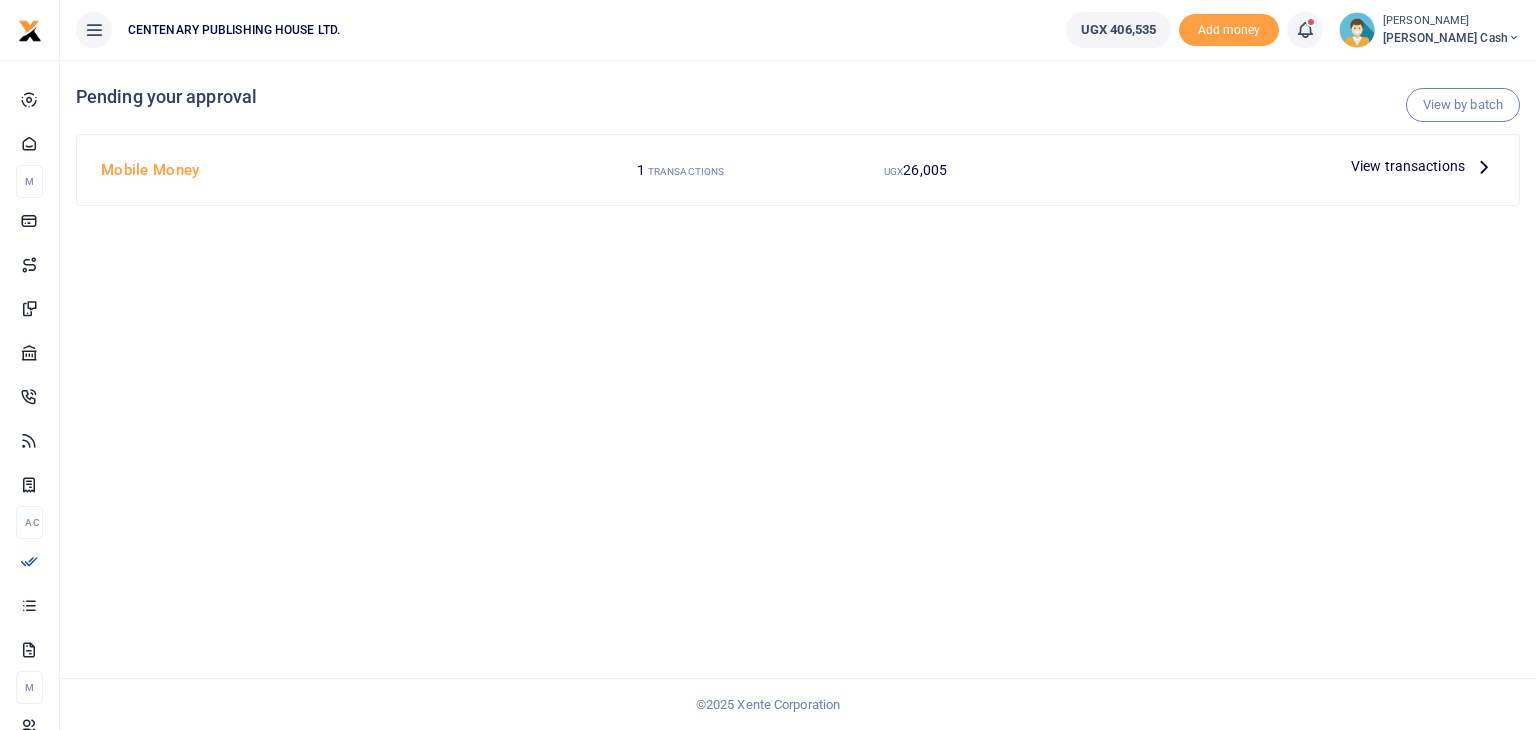 click on "View transactions" at bounding box center (1423, 166) 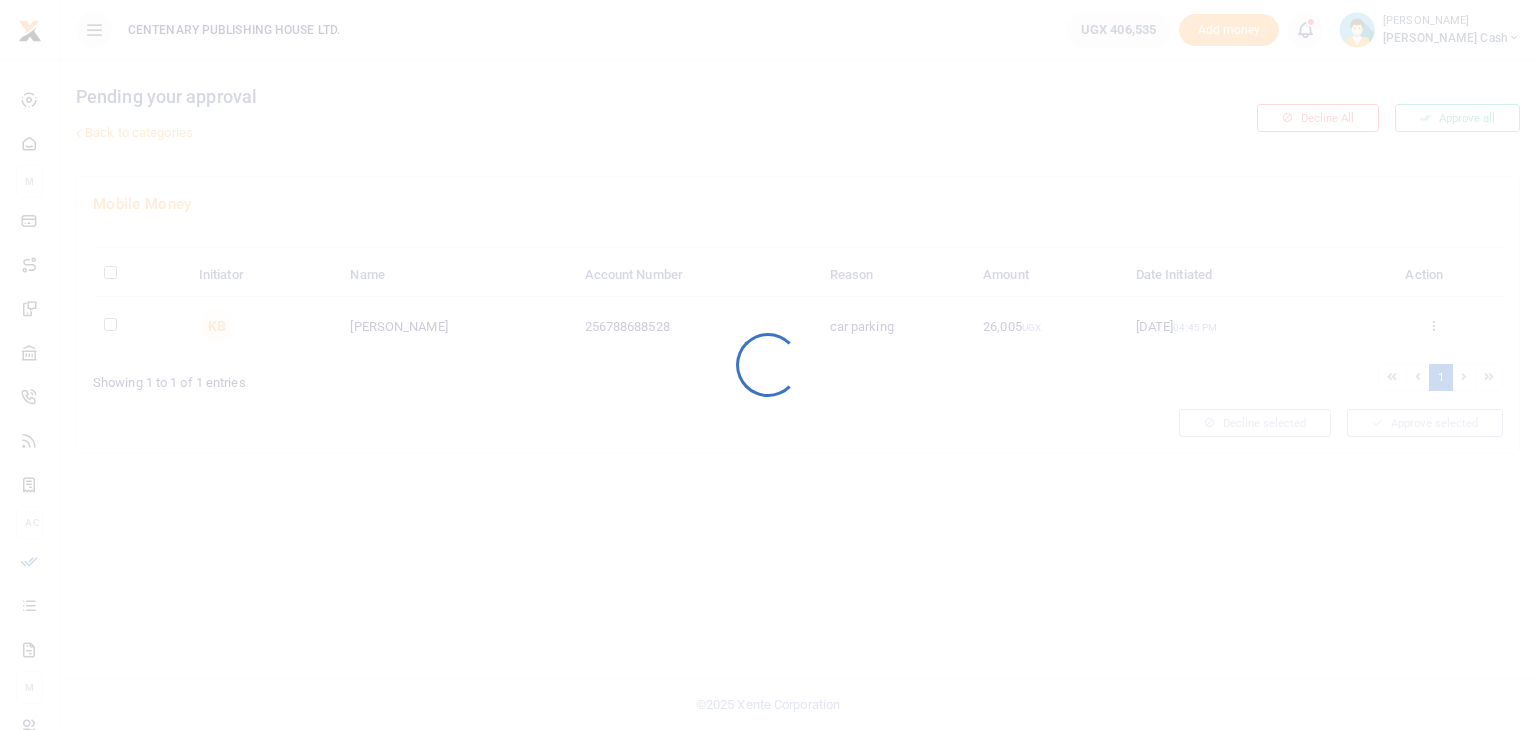 scroll, scrollTop: 0, scrollLeft: 0, axis: both 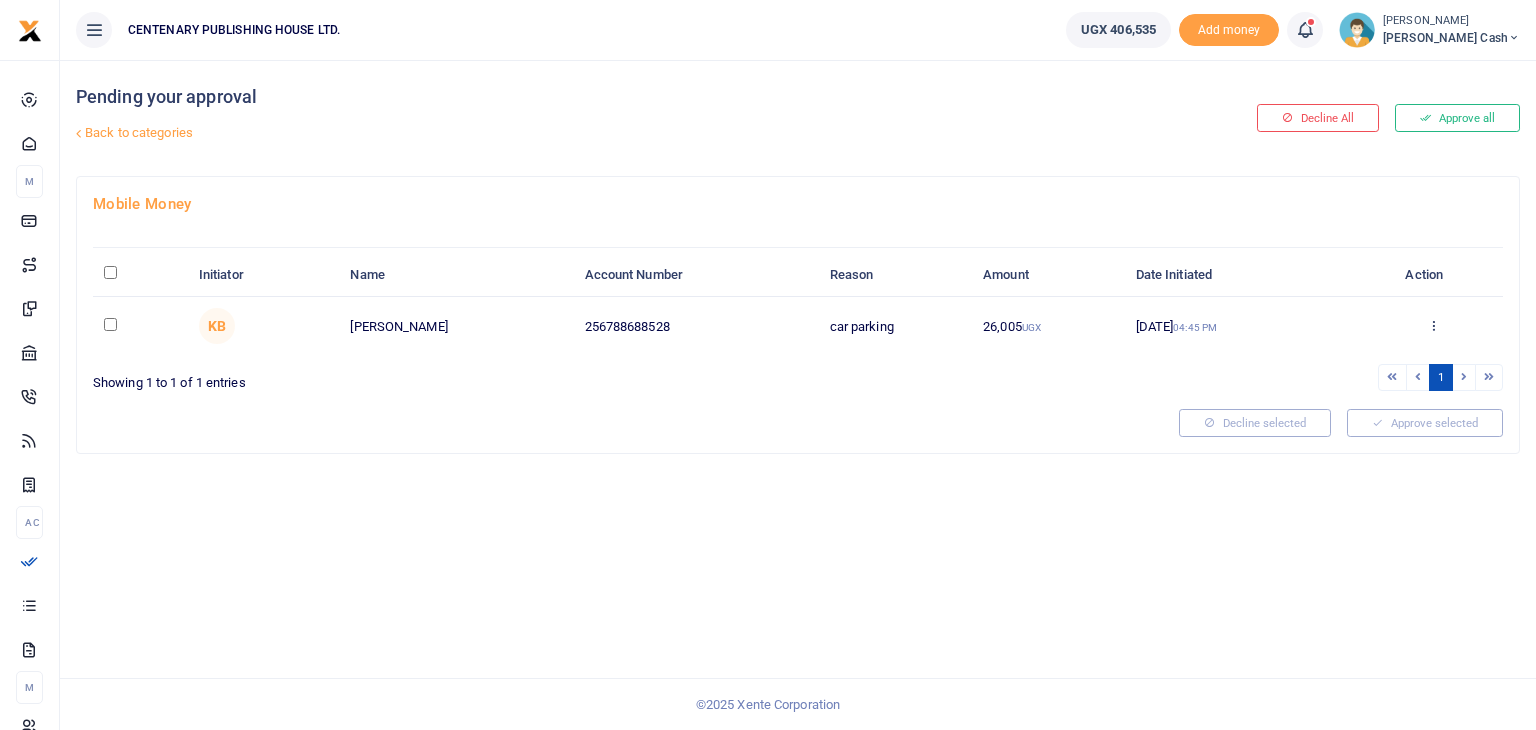 click at bounding box center (1433, 325) 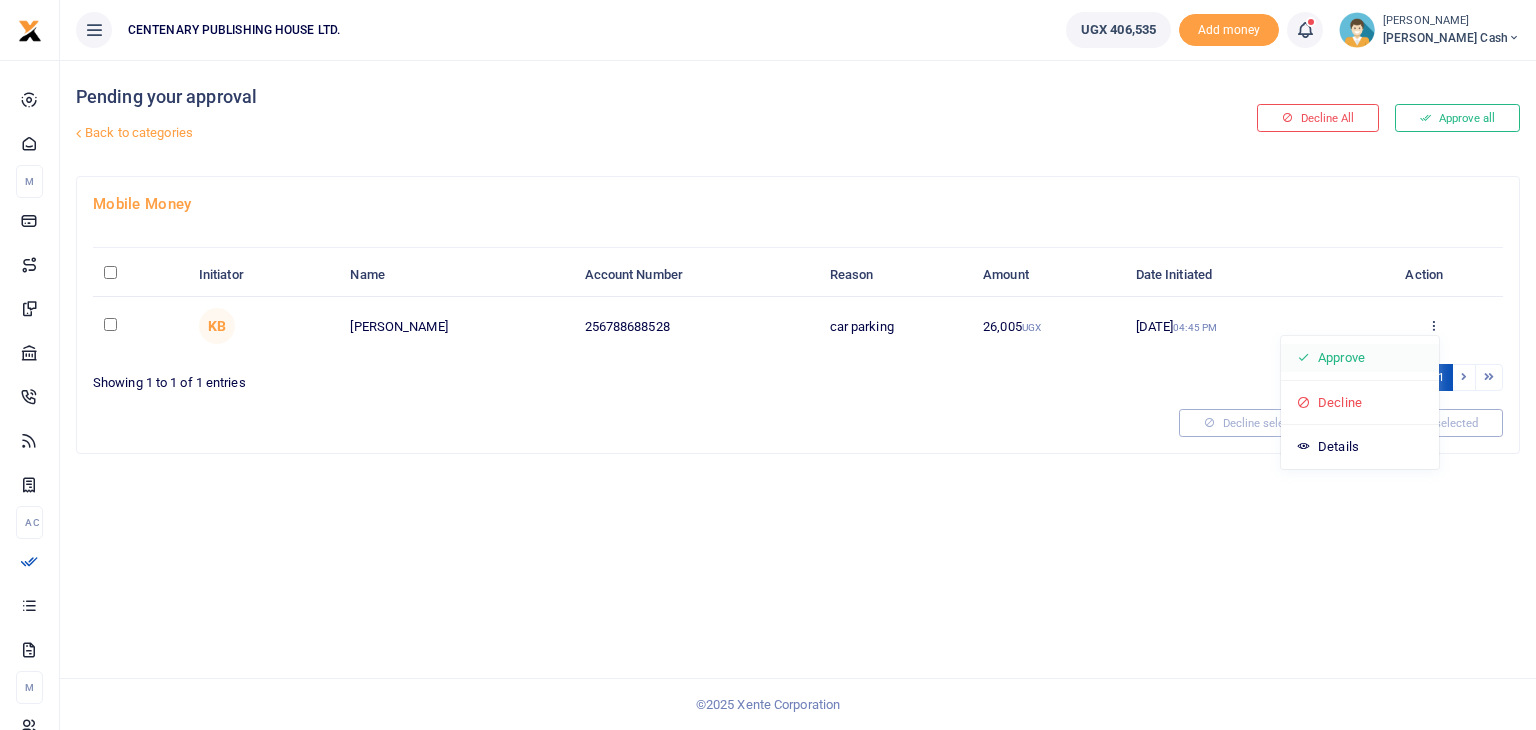 click on "Approve" at bounding box center [1360, 358] 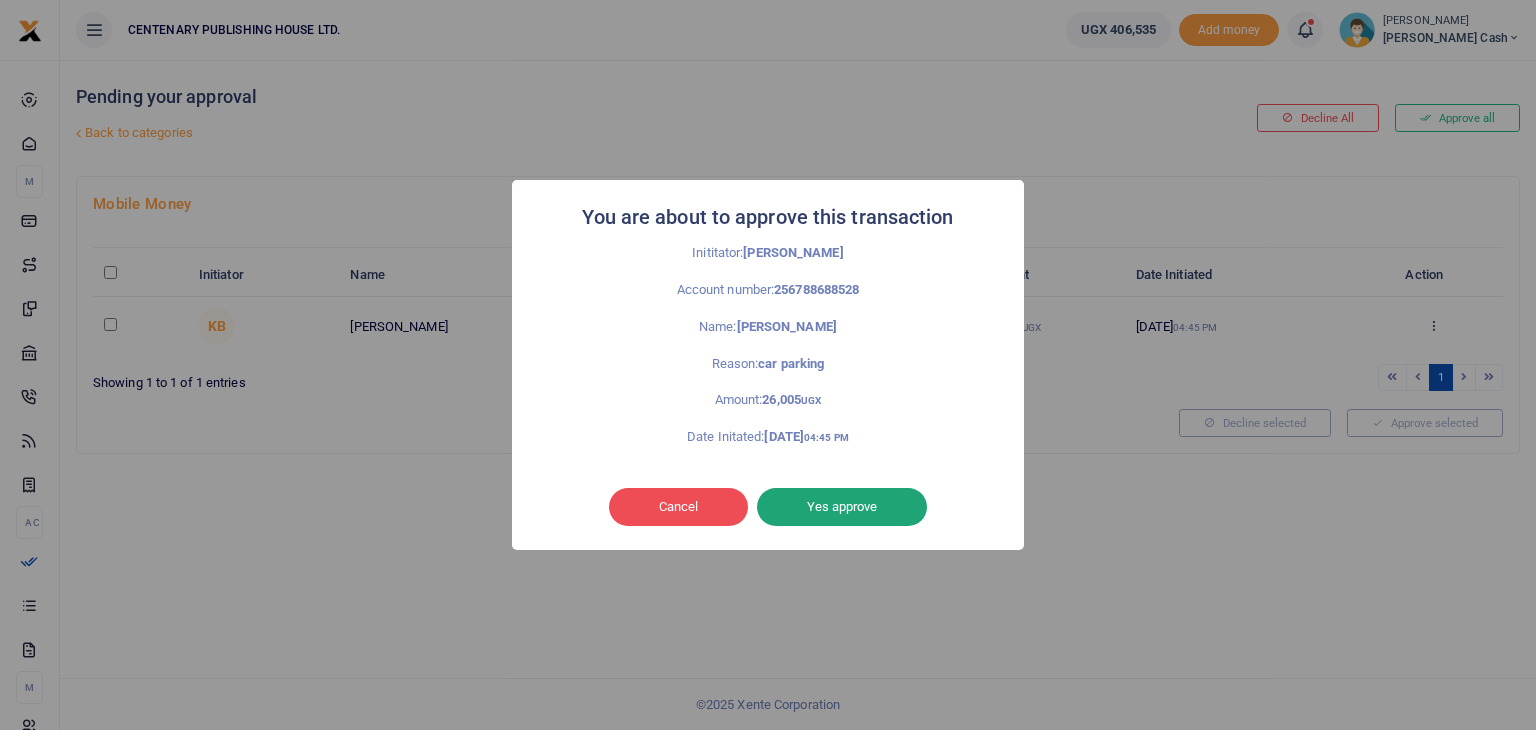 click on "Yes approve" at bounding box center (842, 507) 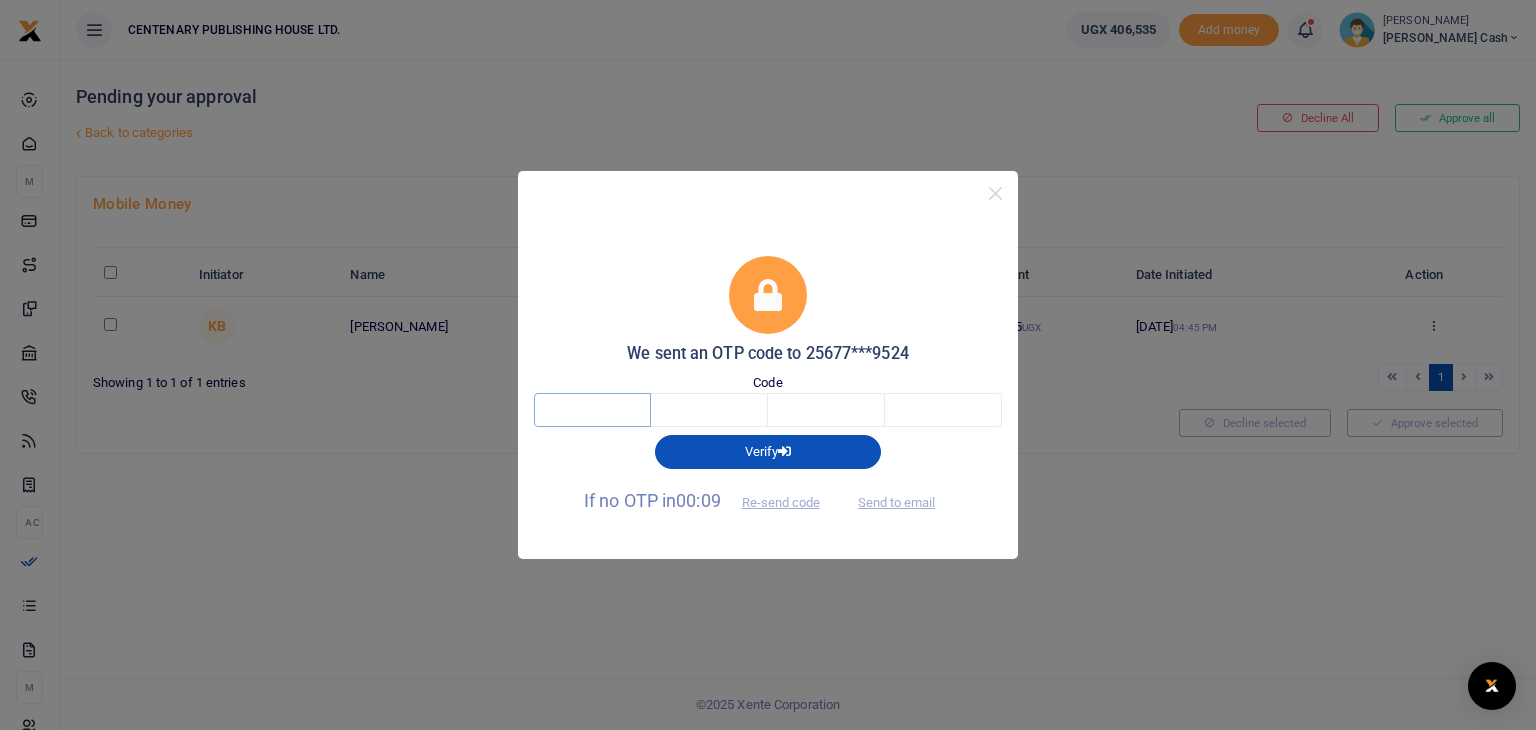 click at bounding box center (592, 410) 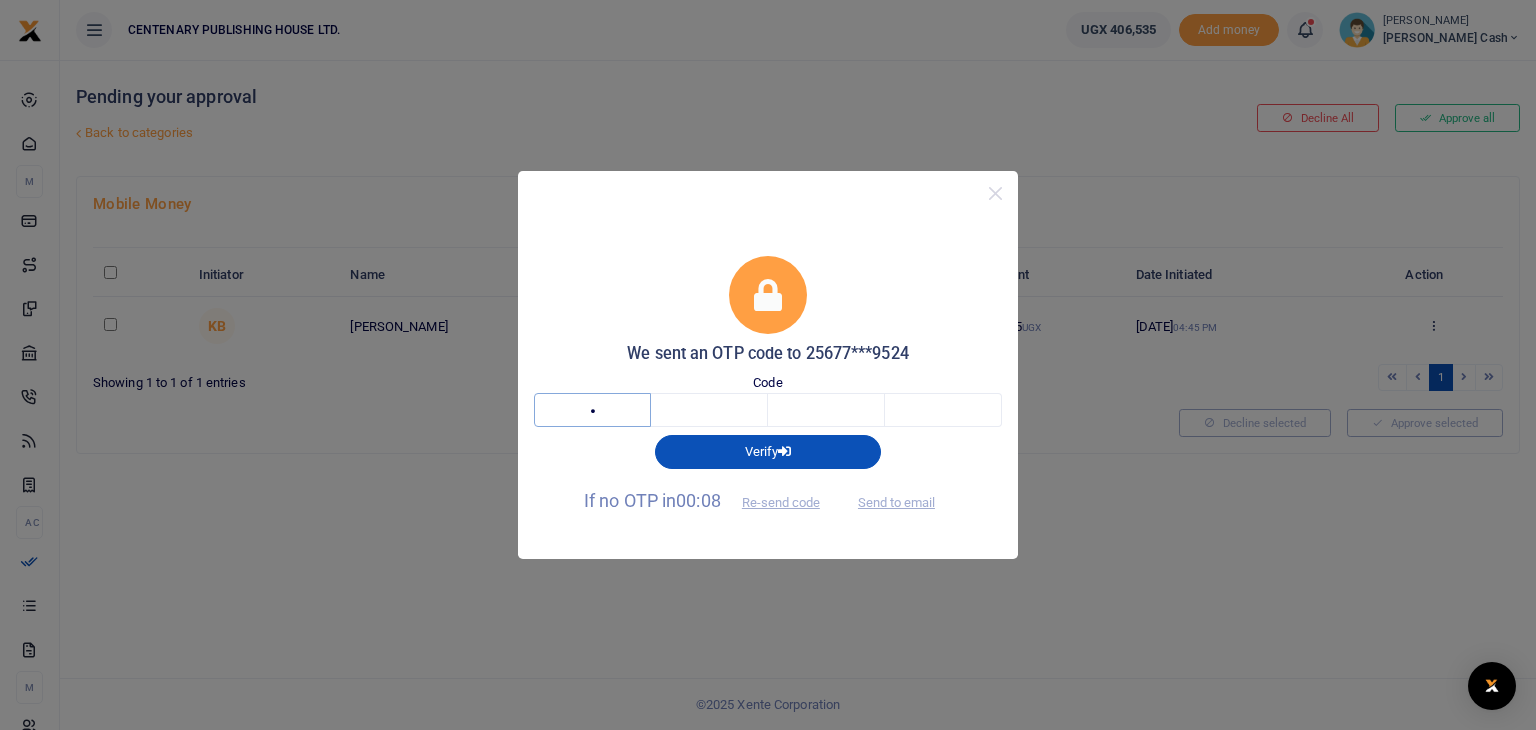 type on "2" 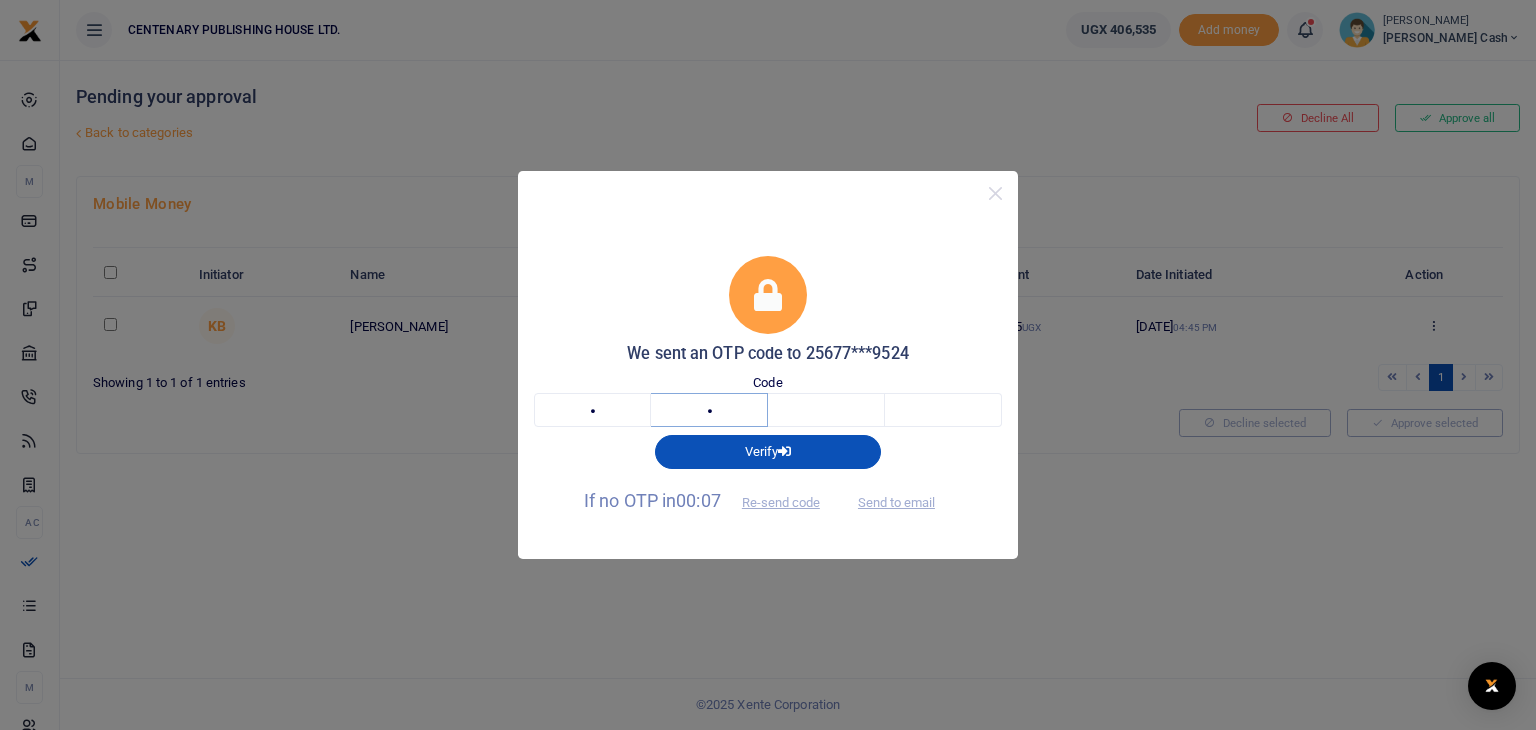 type on "9" 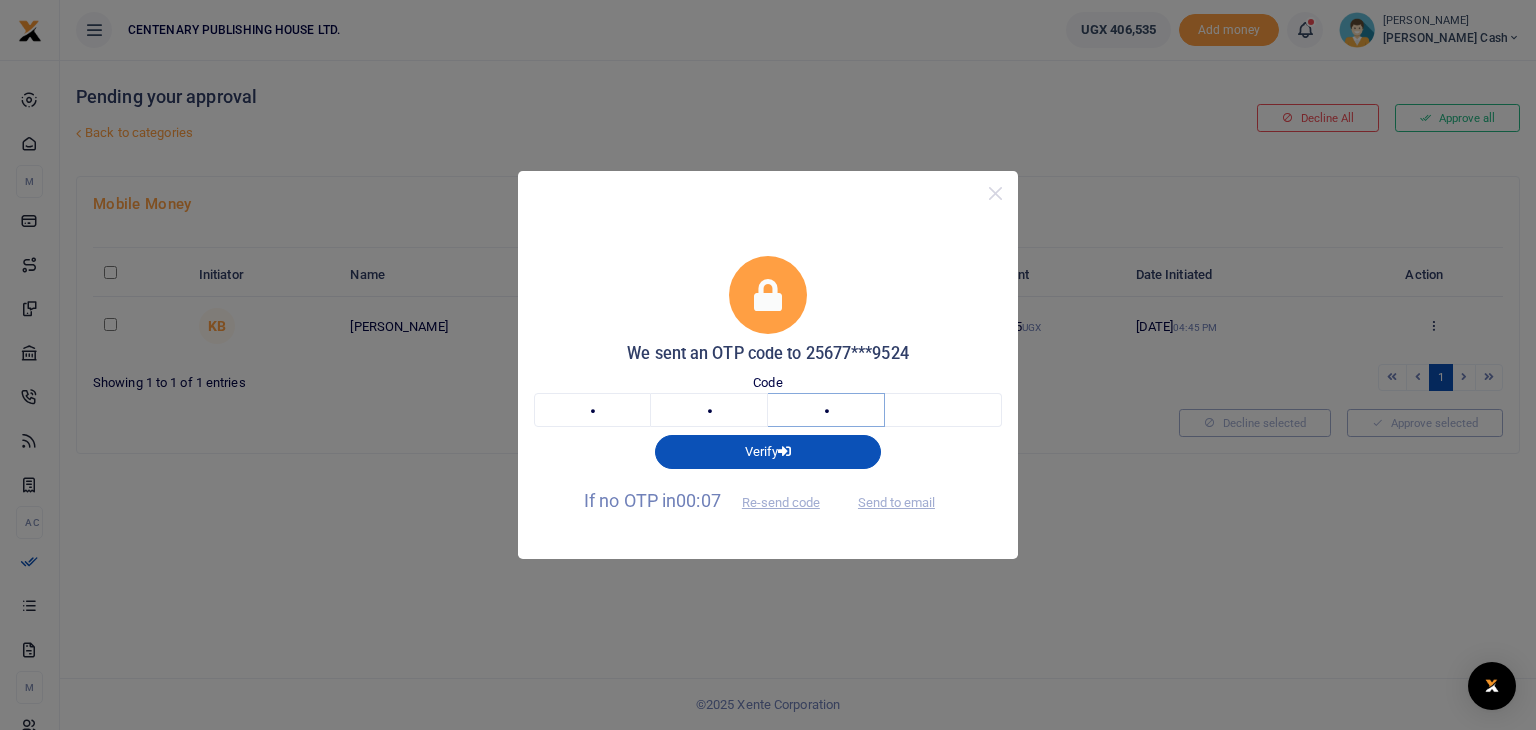 type on "1" 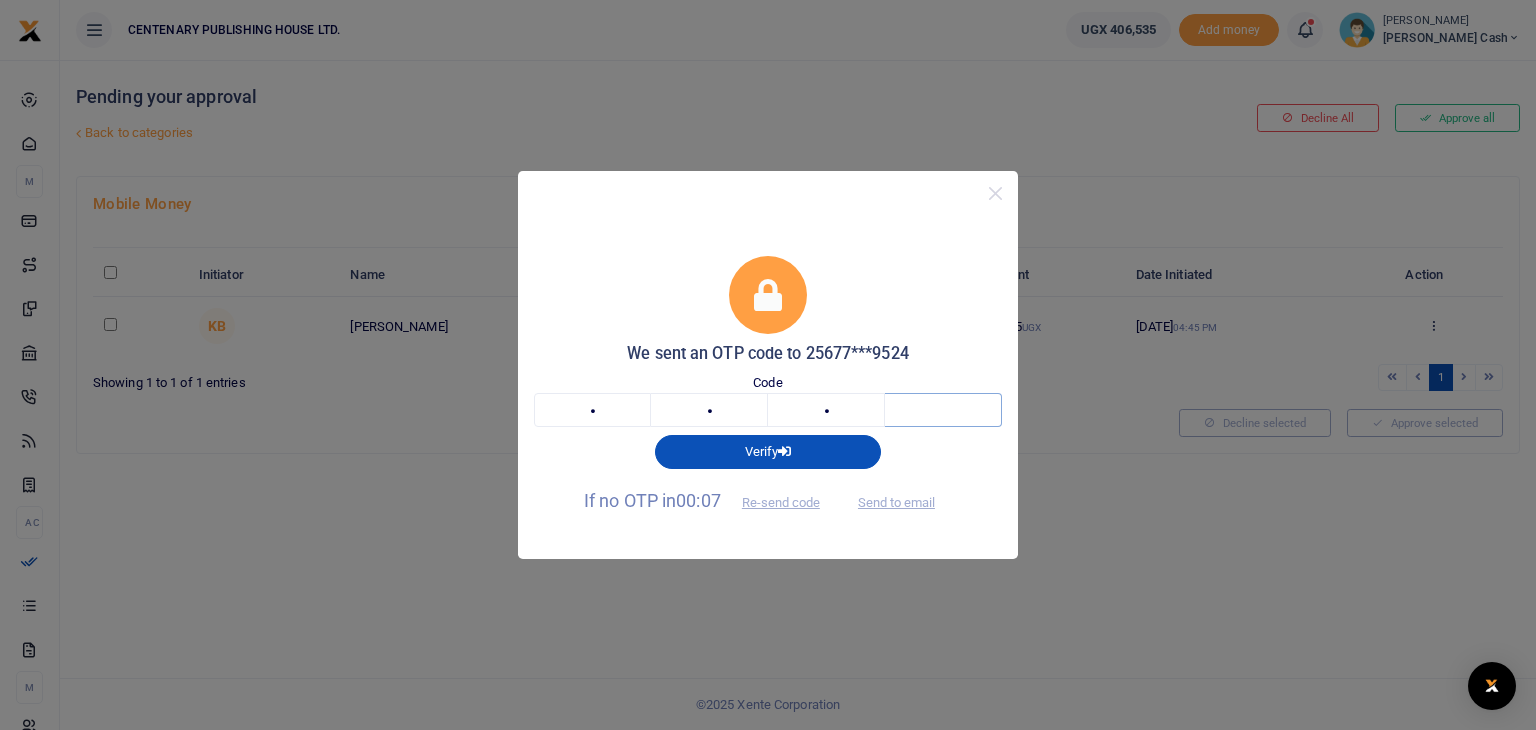 type on "1" 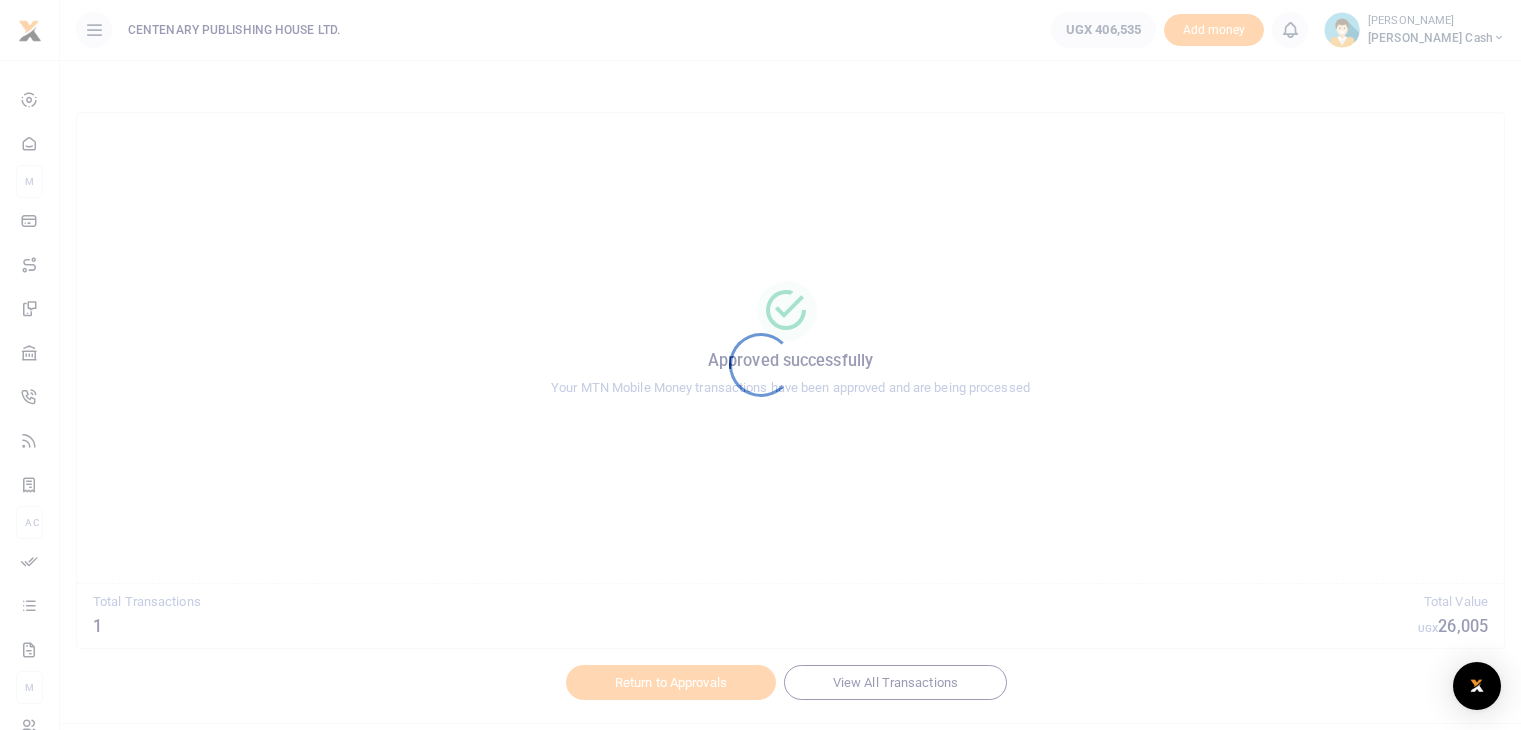 scroll, scrollTop: 0, scrollLeft: 0, axis: both 